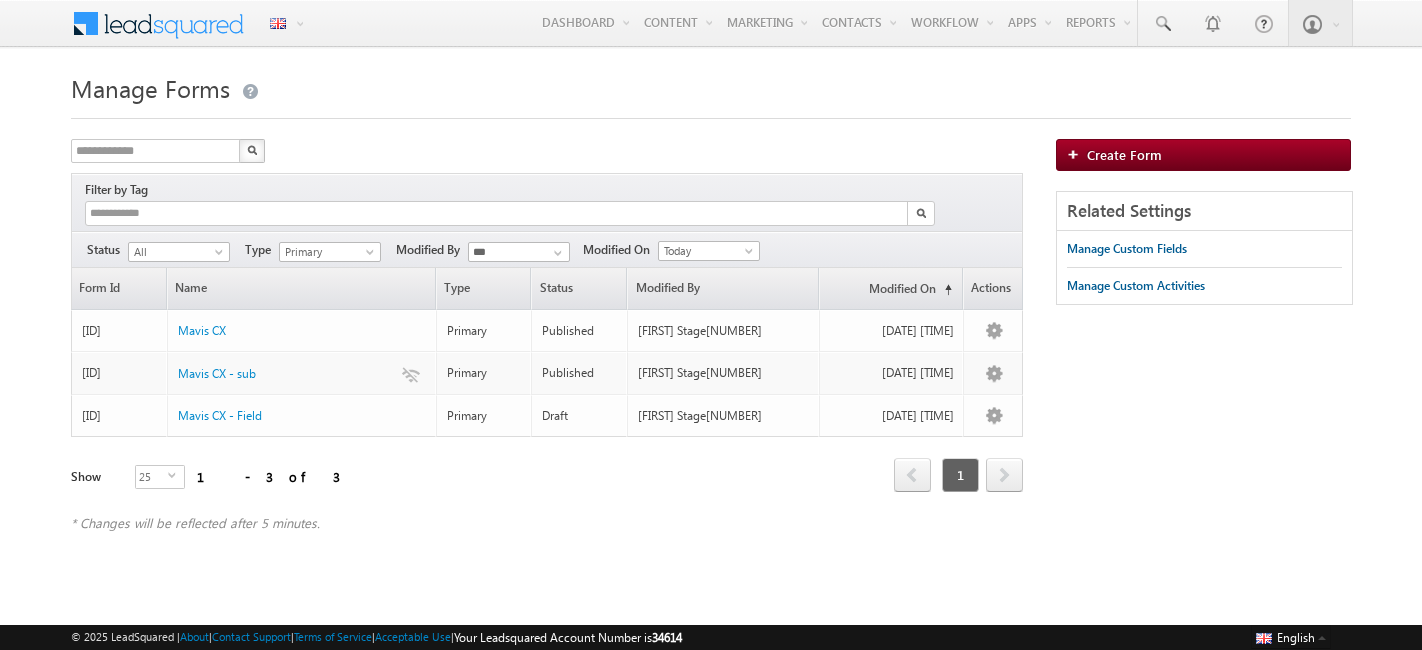 scroll, scrollTop: 0, scrollLeft: 0, axis: both 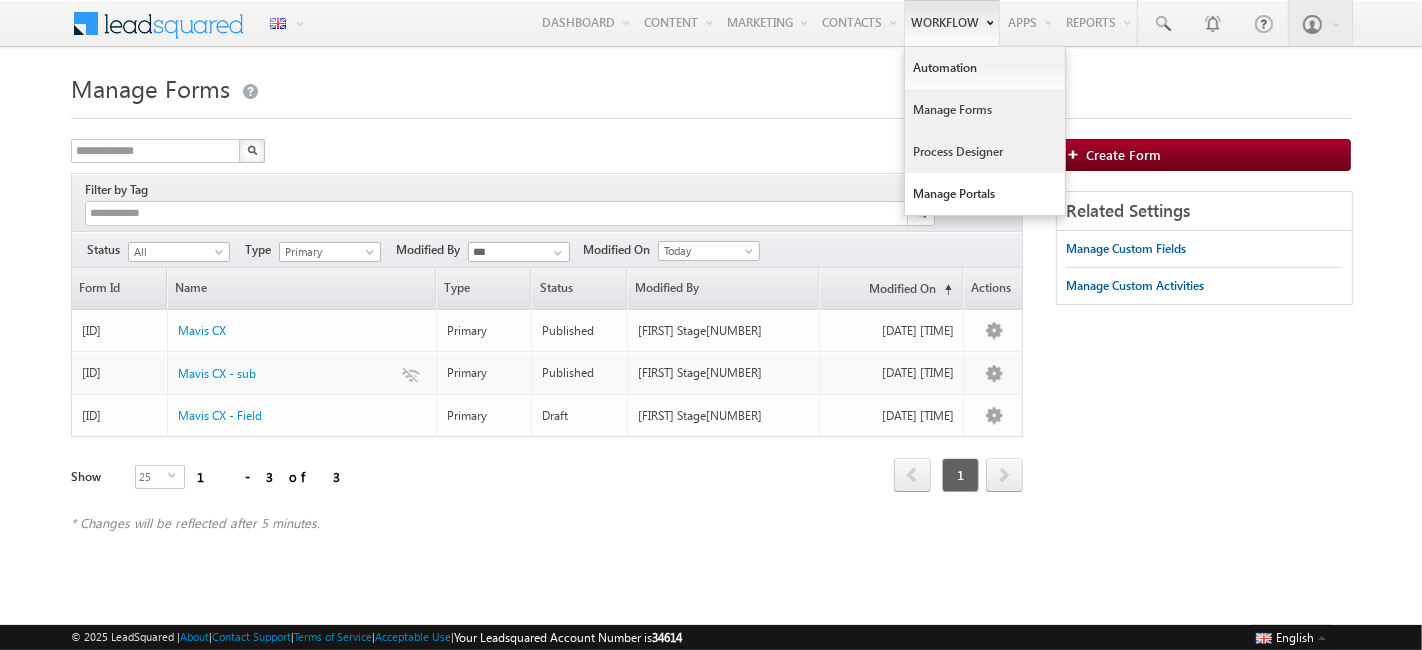 click on "Process Designer" at bounding box center (985, 152) 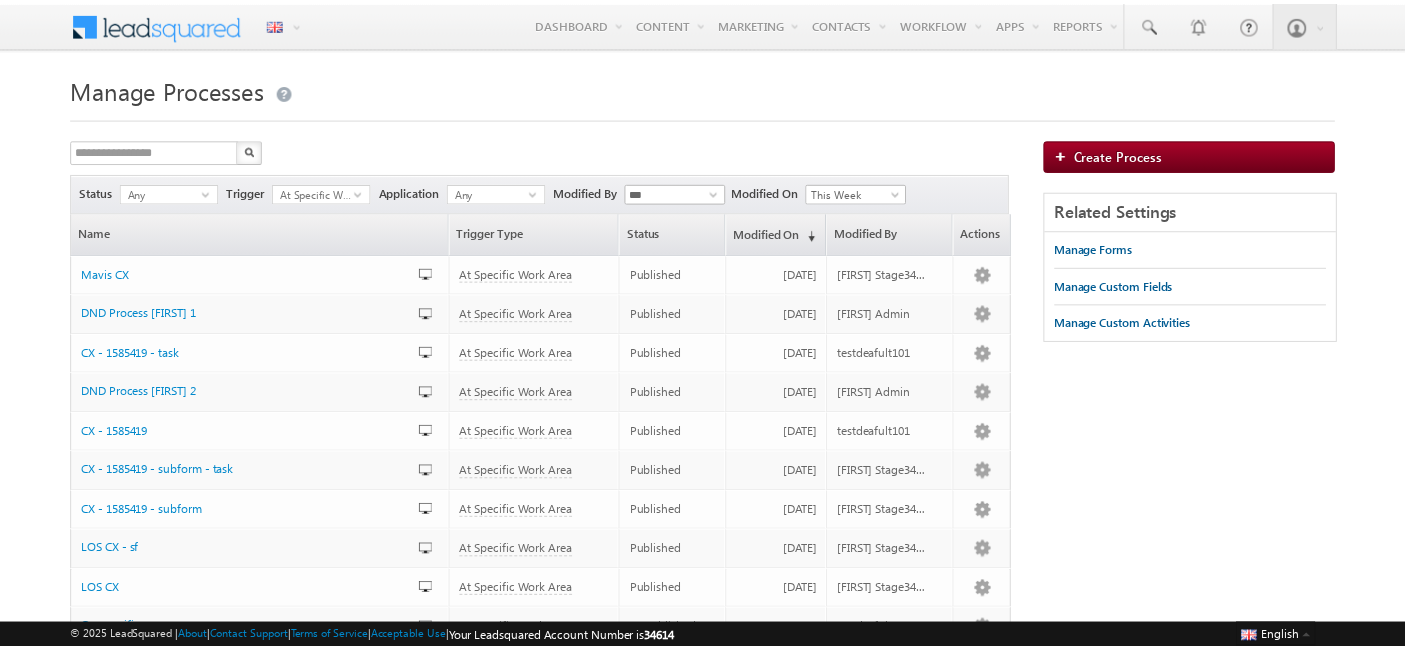 scroll, scrollTop: 0, scrollLeft: 0, axis: both 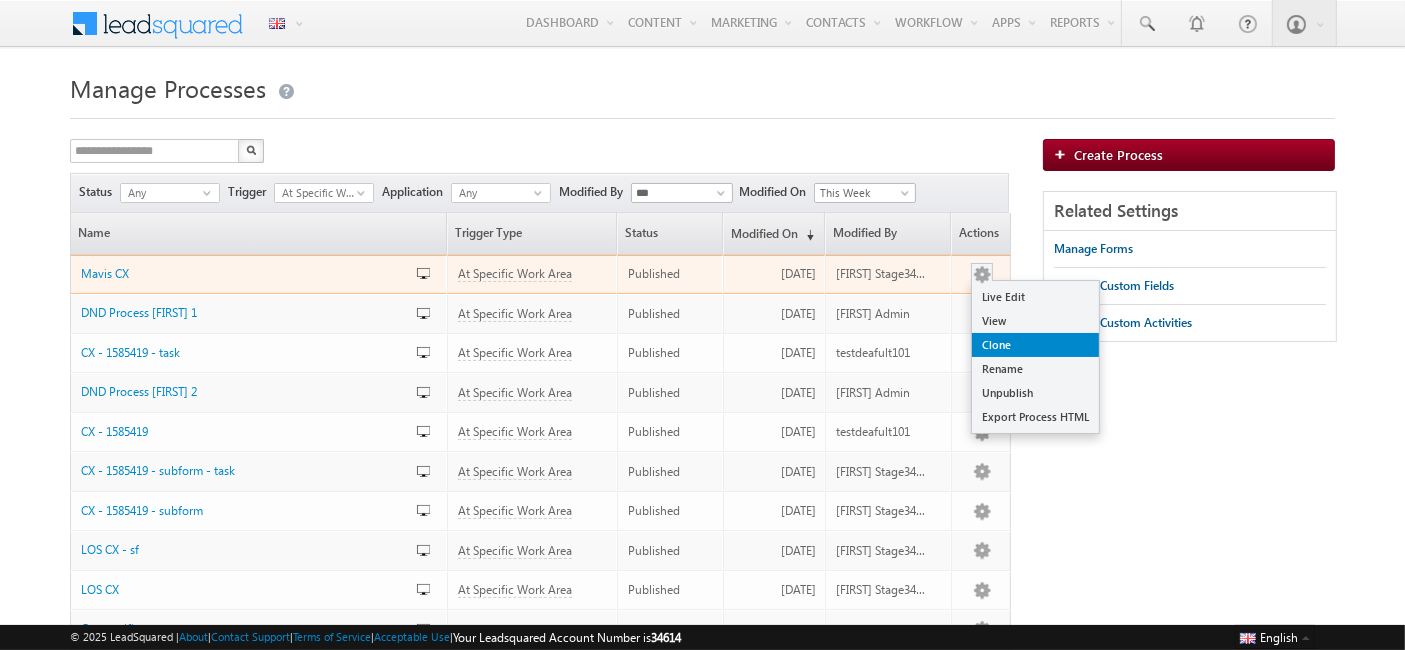 click on "Clone" at bounding box center (1035, 345) 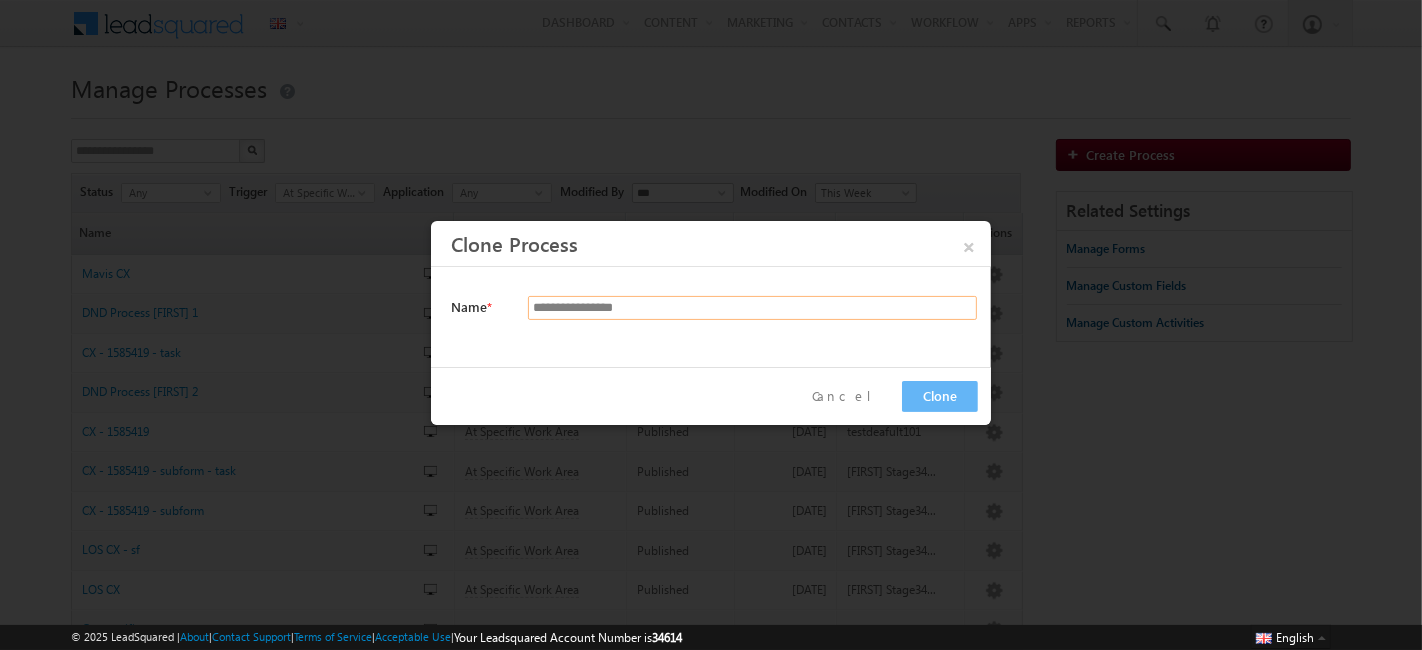 click on "**********" at bounding box center (752, 308) 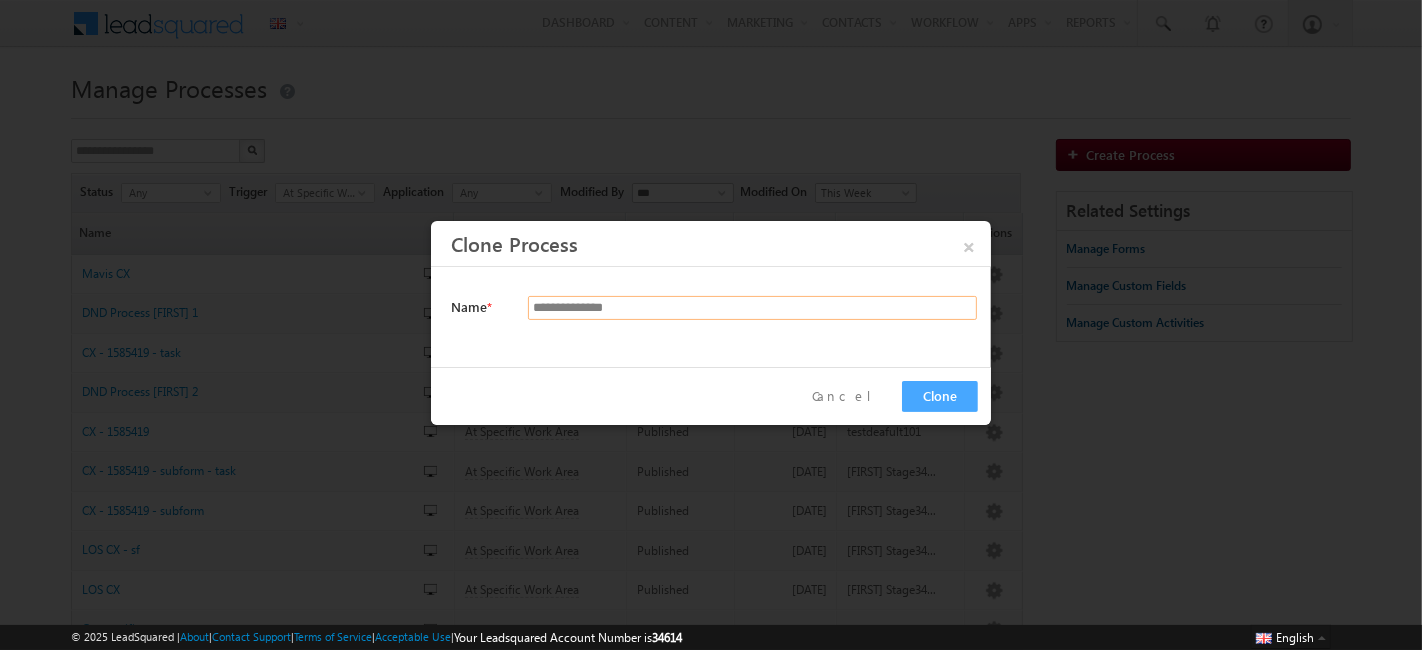 type on "**********" 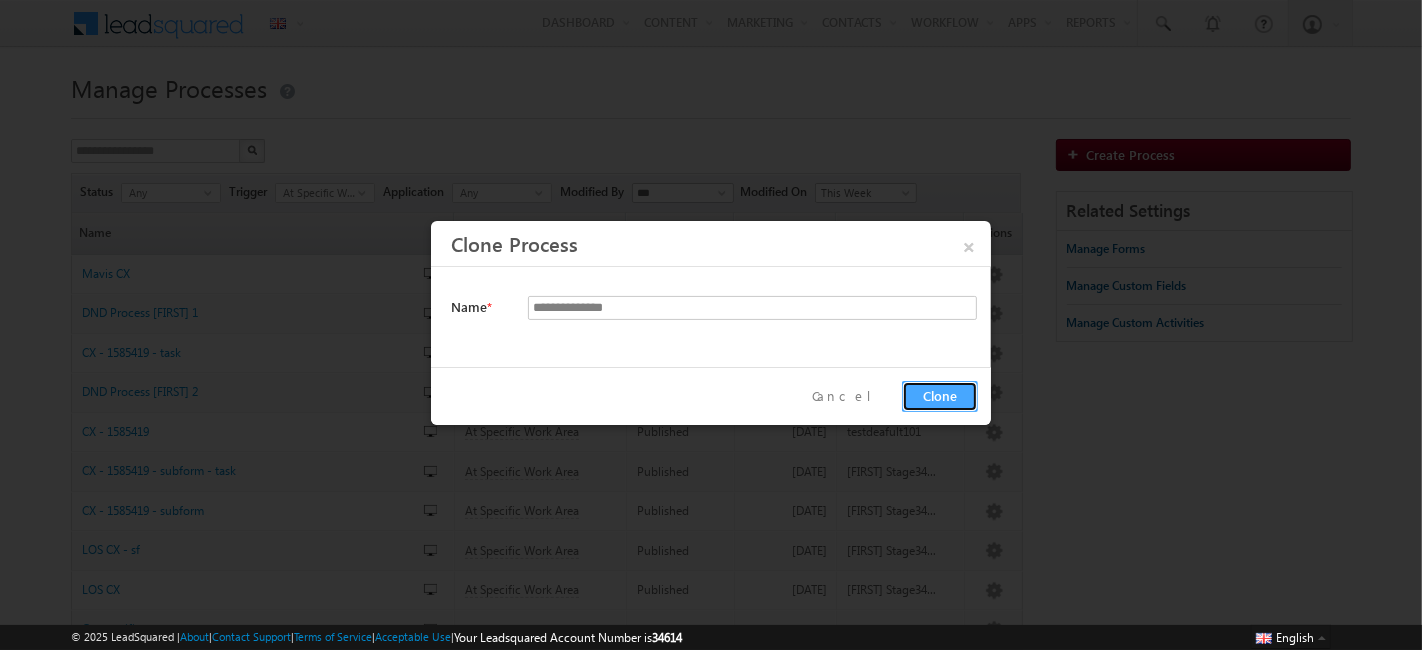 click on "Clone" at bounding box center (940, 396) 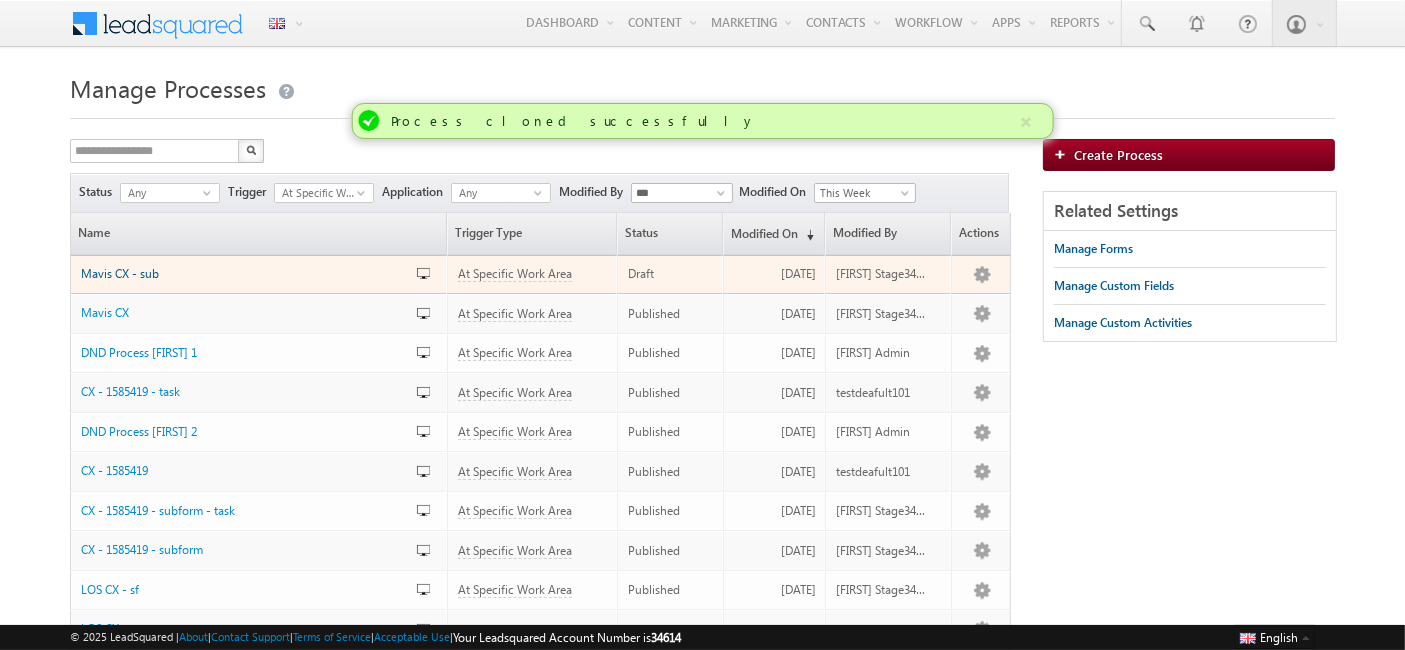 click on "Mavis CX - sub" at bounding box center (120, 273) 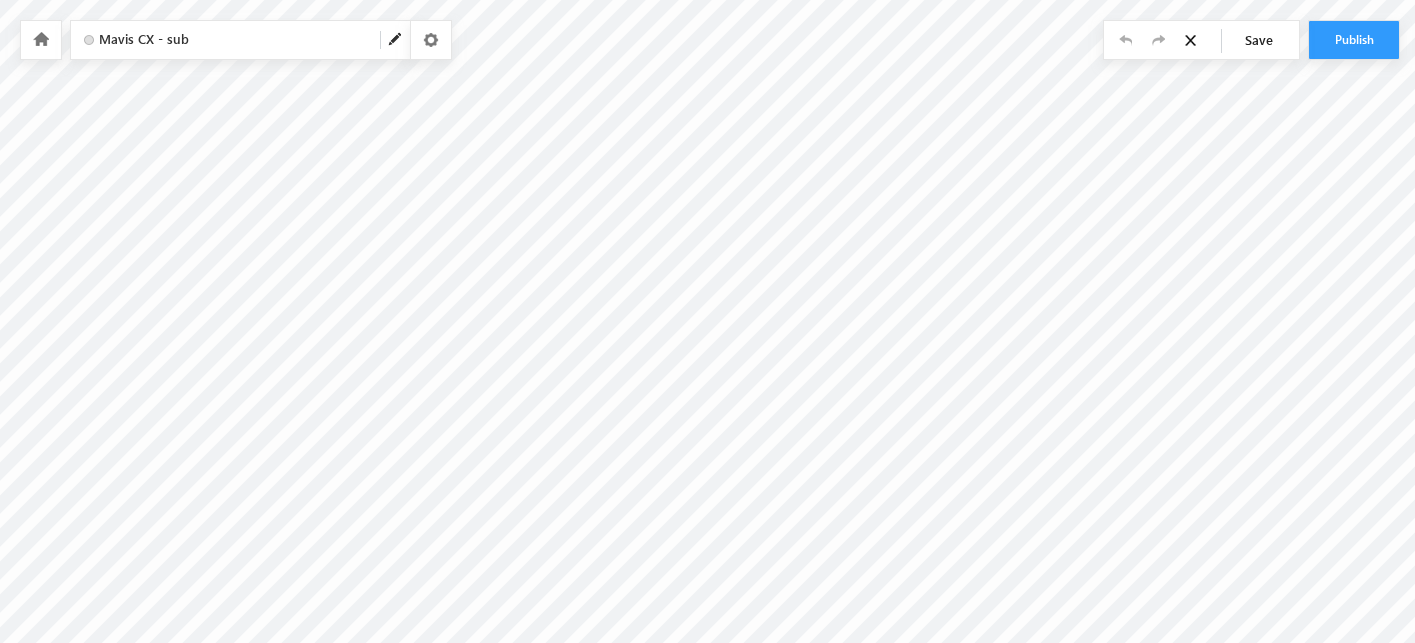 scroll, scrollTop: 0, scrollLeft: 0, axis: both 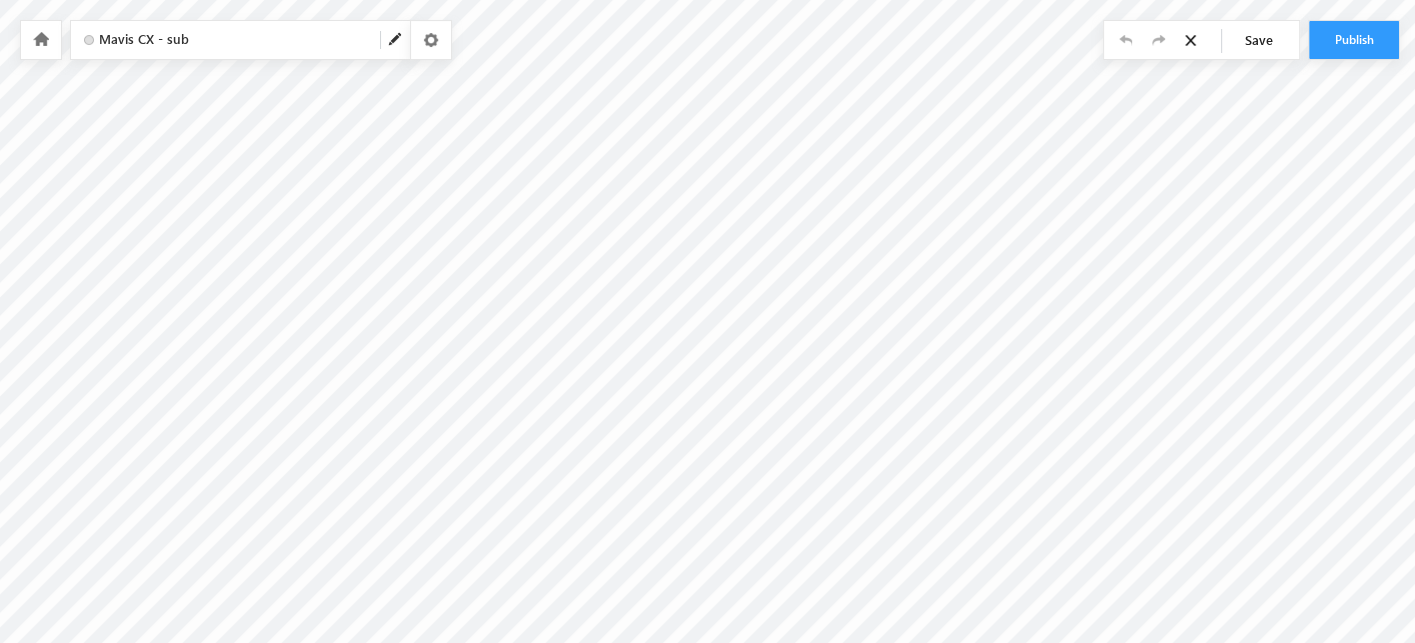 type on "*********" 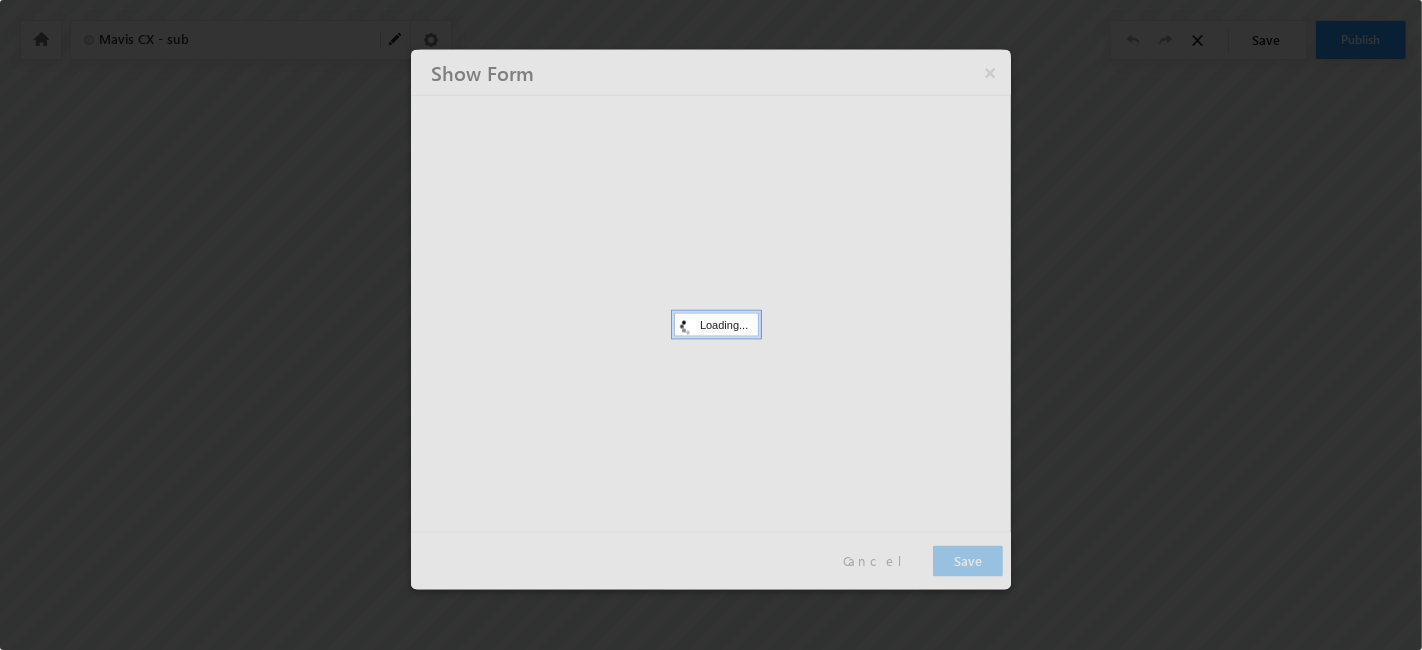 type on "********" 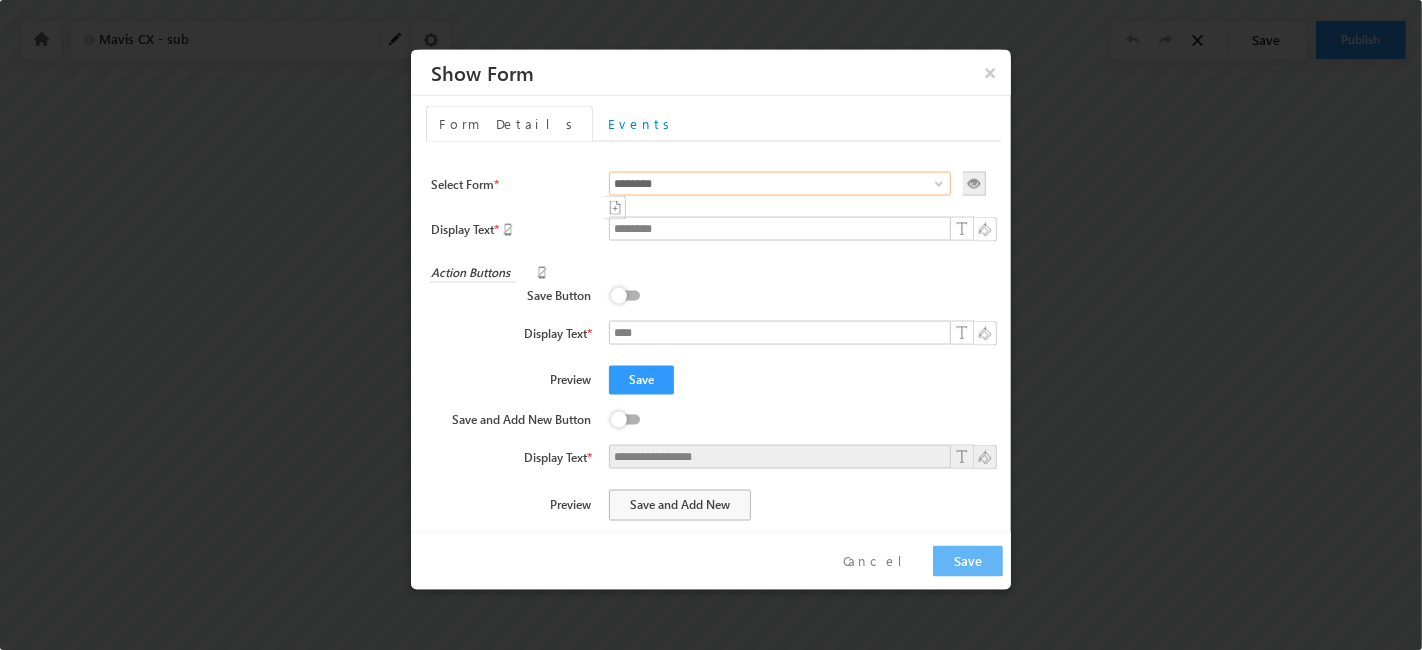 click on "********" at bounding box center [780, 184] 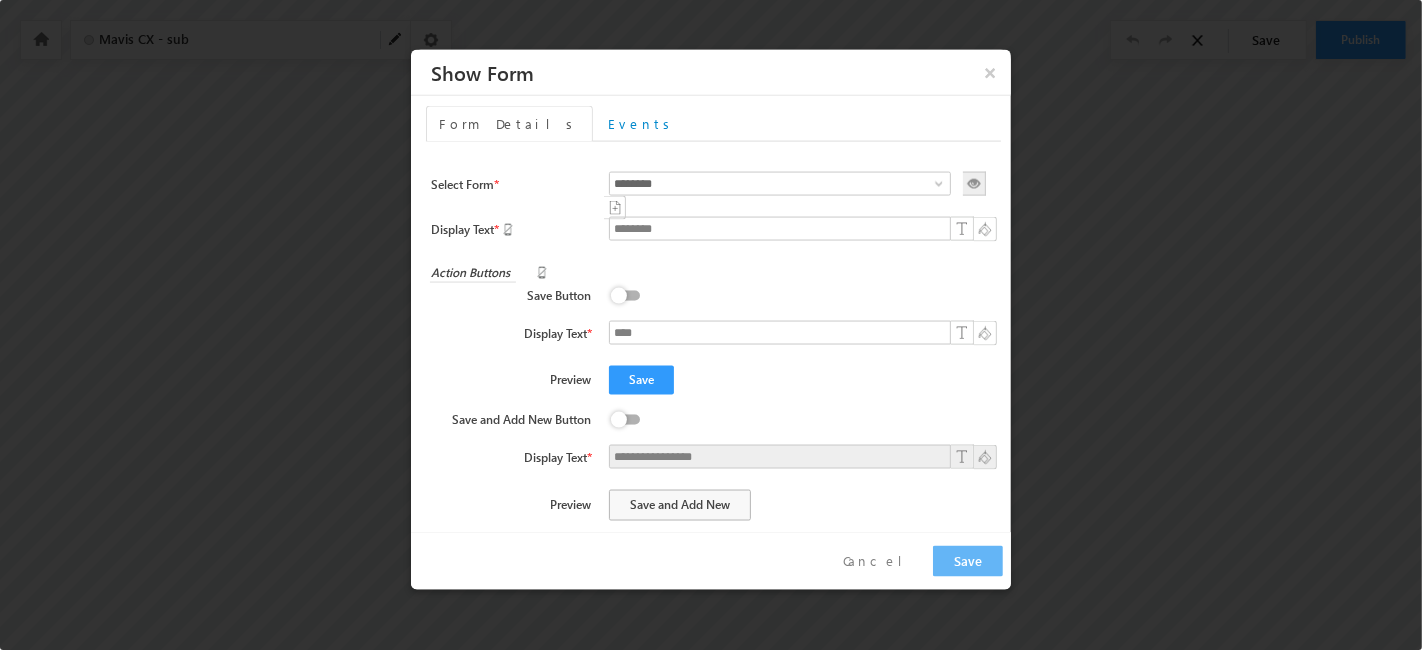click on "**********" at bounding box center [713, 183] 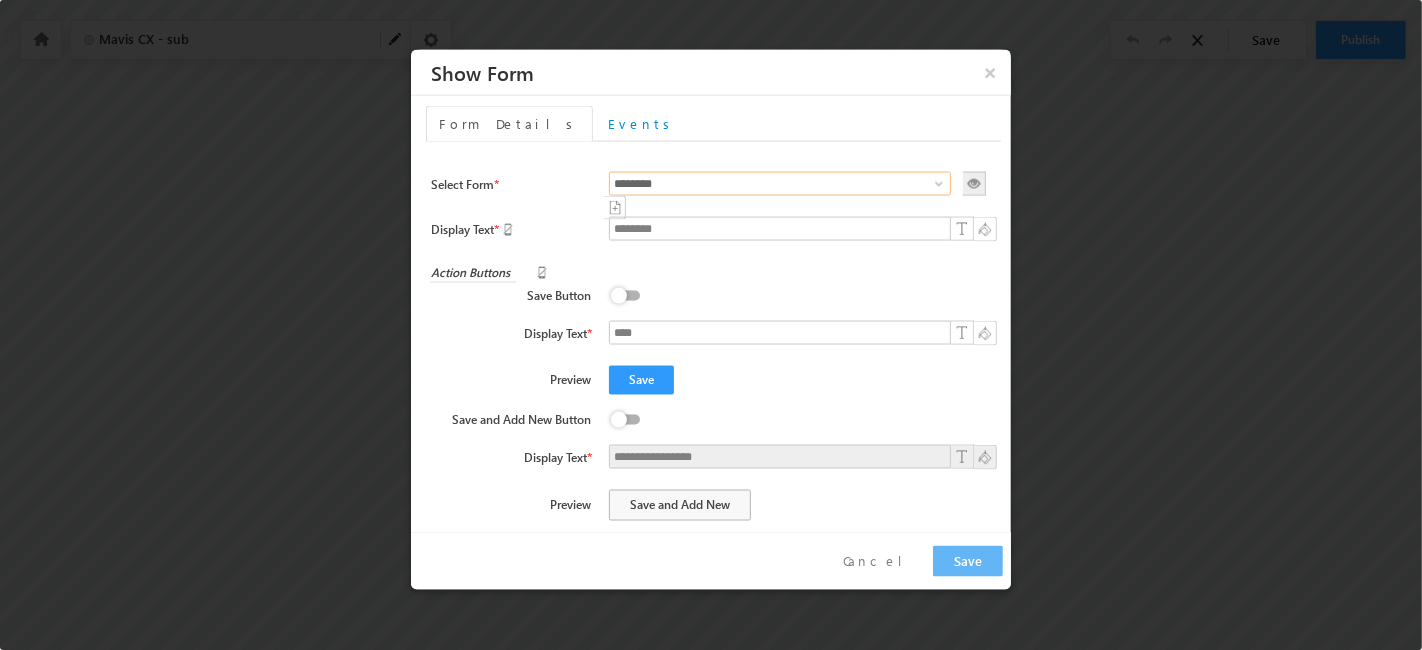 click on "********" at bounding box center (780, 184) 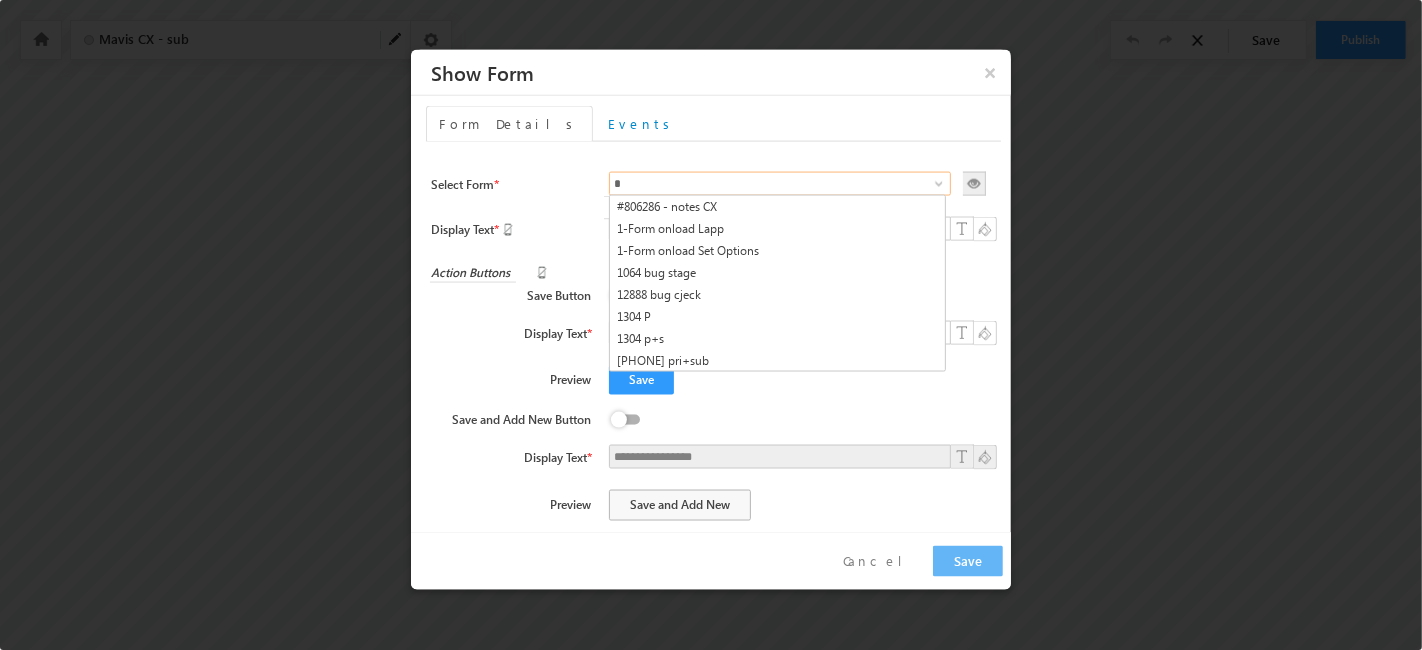 type on "********" 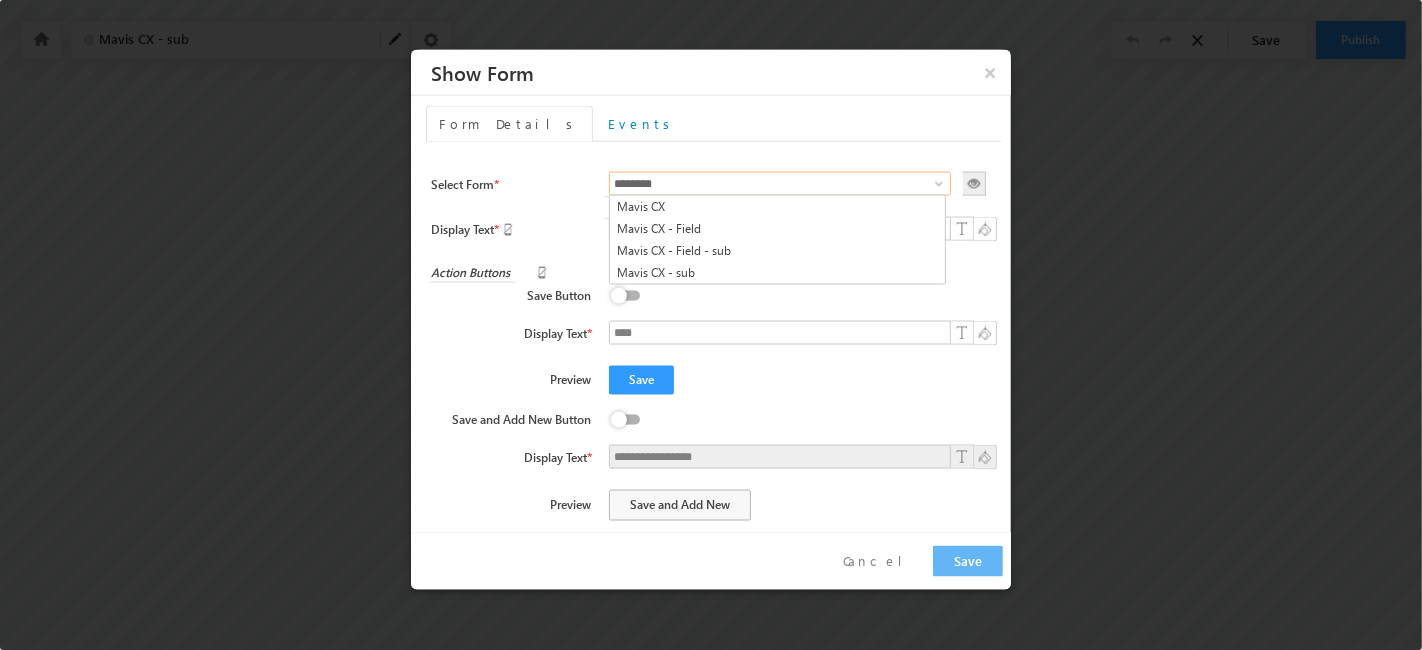 drag, startPoint x: 792, startPoint y: 185, endPoint x: 794, endPoint y: 165, distance: 20.09975 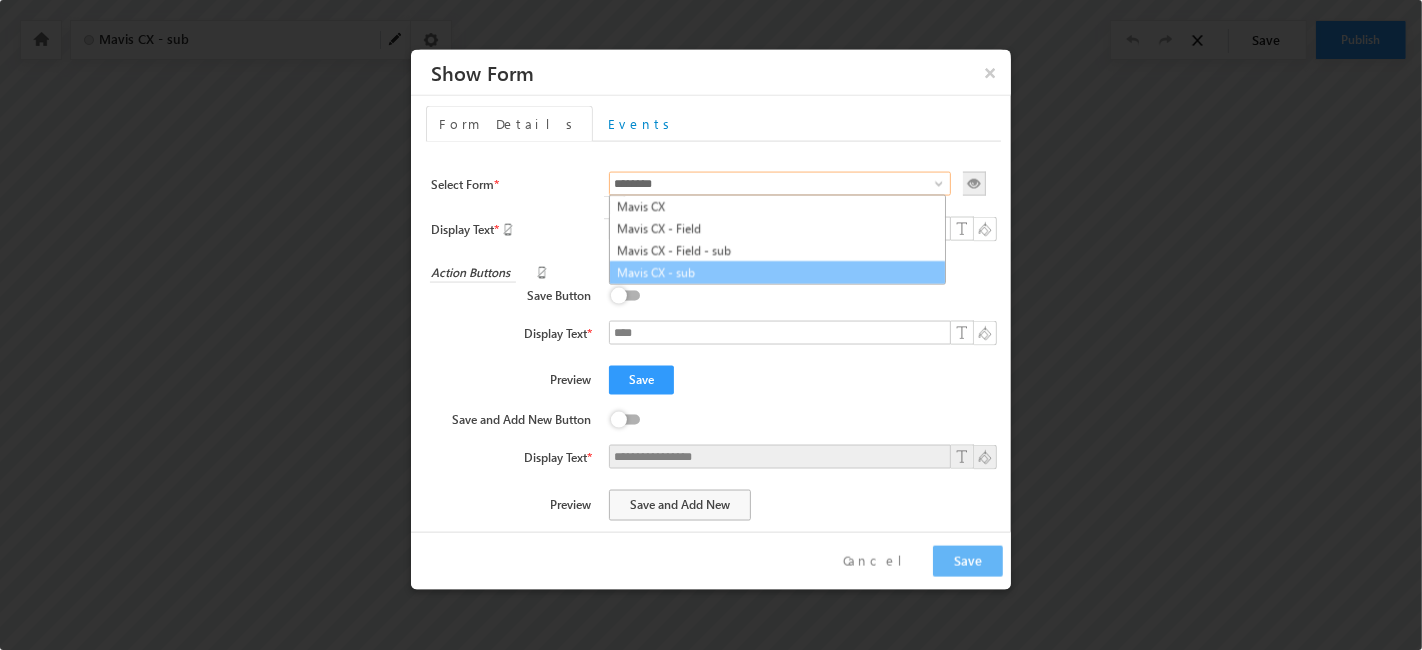 click on "Mavis CX - sub" at bounding box center [777, 273] 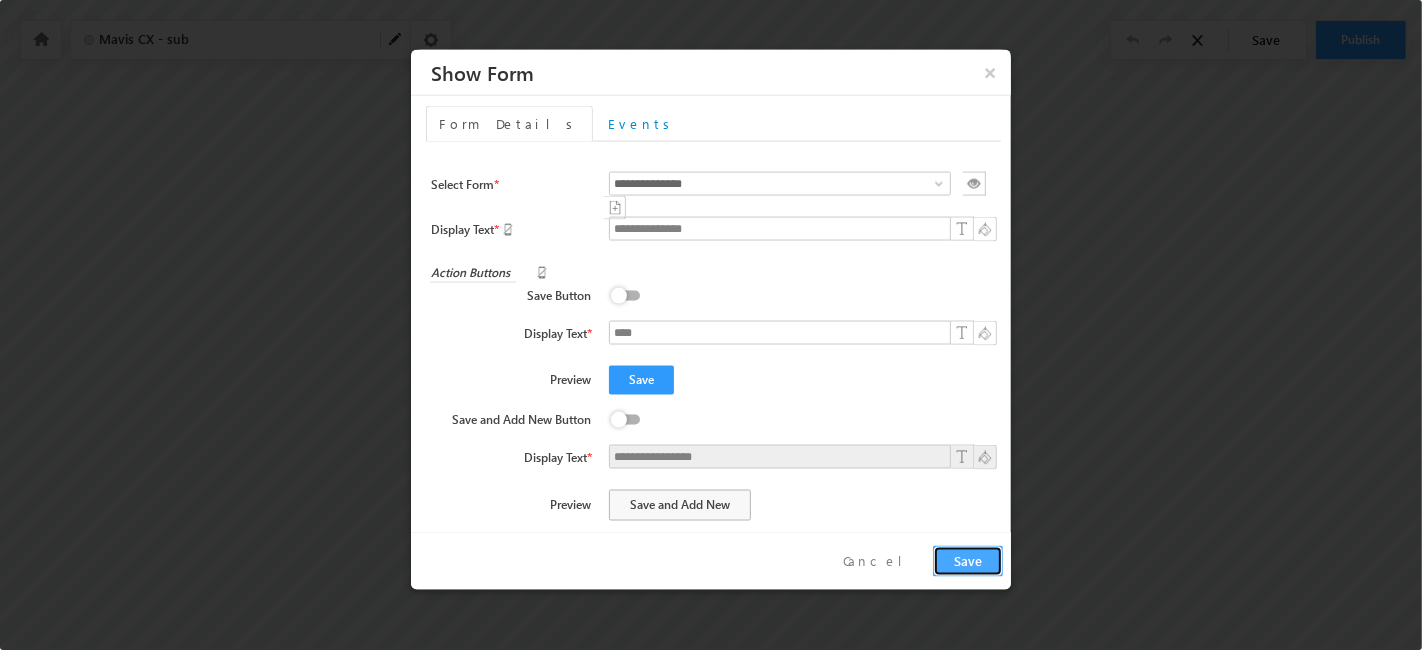 click on "Save" at bounding box center (968, 561) 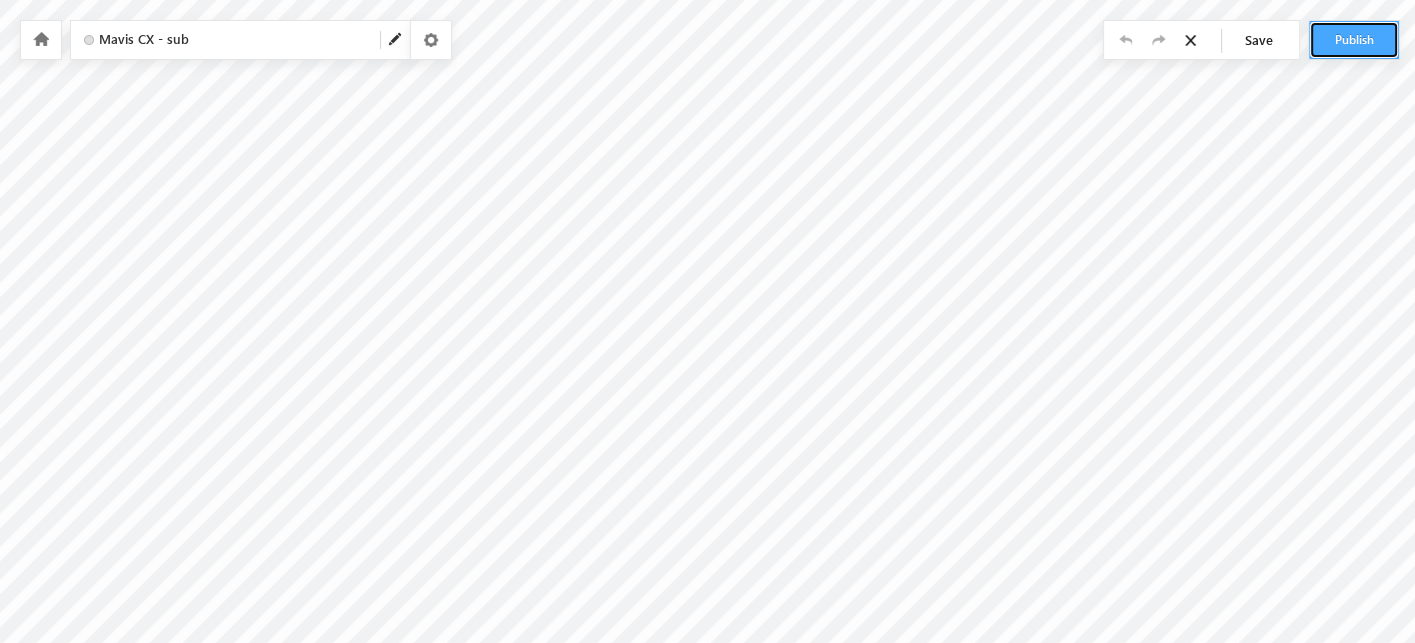 click on "Publish" at bounding box center [1354, 40] 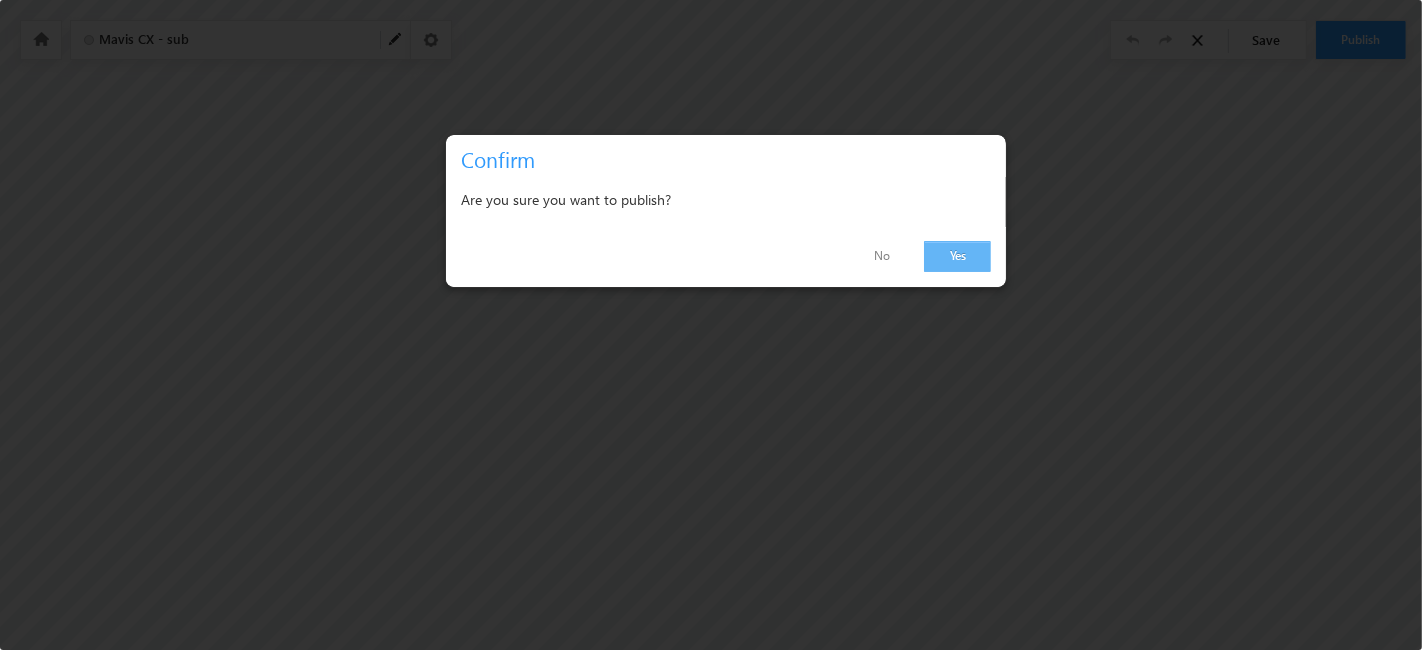 click on "Yes" at bounding box center (957, 256) 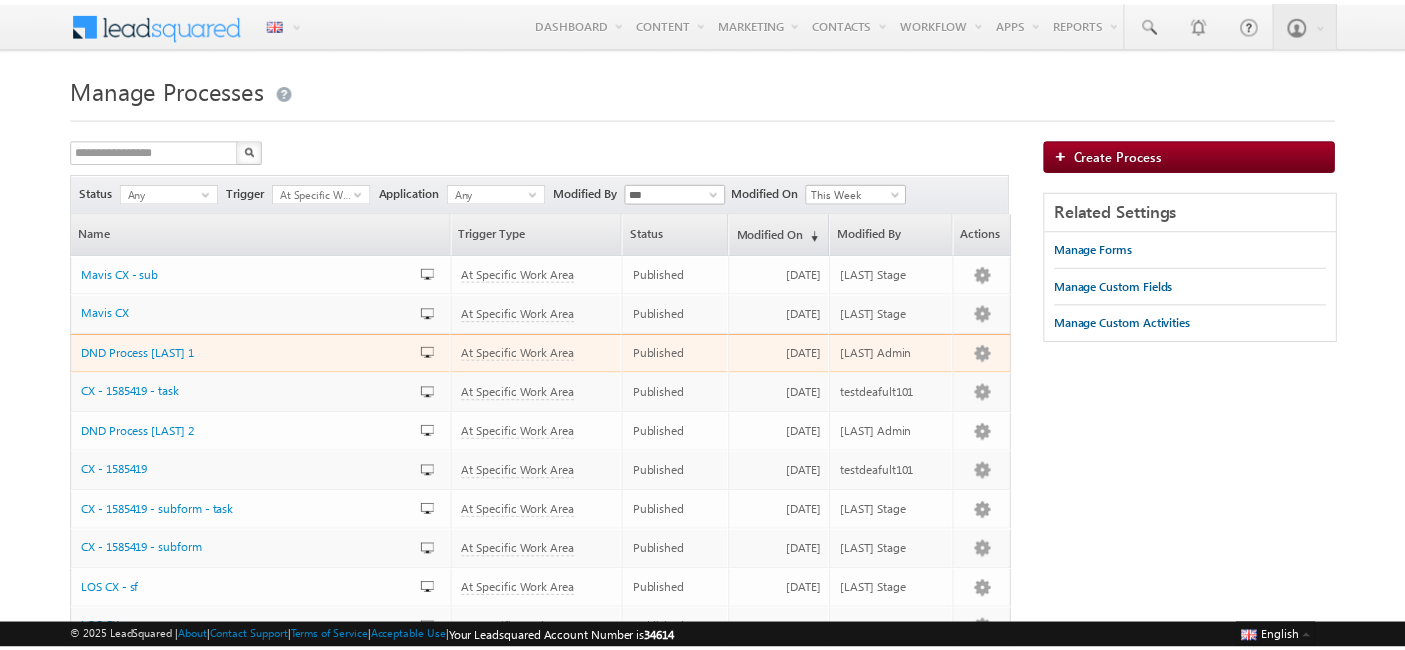 scroll, scrollTop: 0, scrollLeft: 0, axis: both 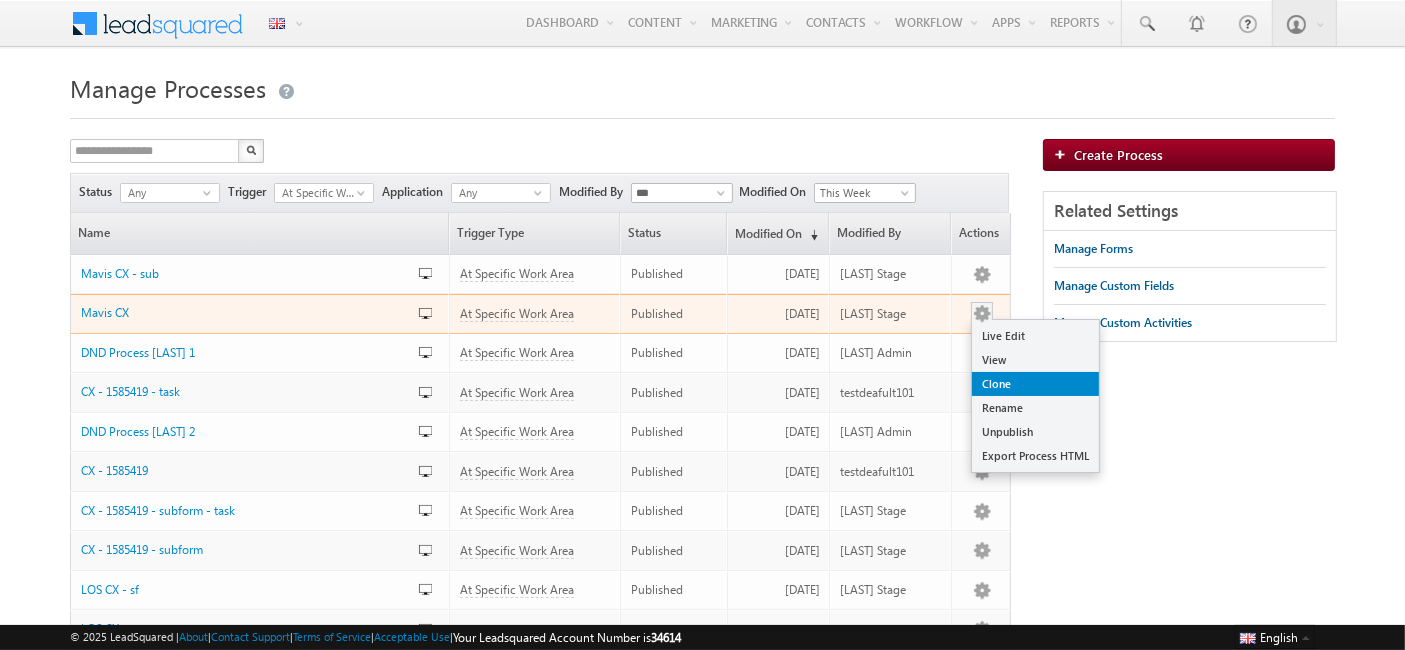 click on "Clone" at bounding box center [1035, 384] 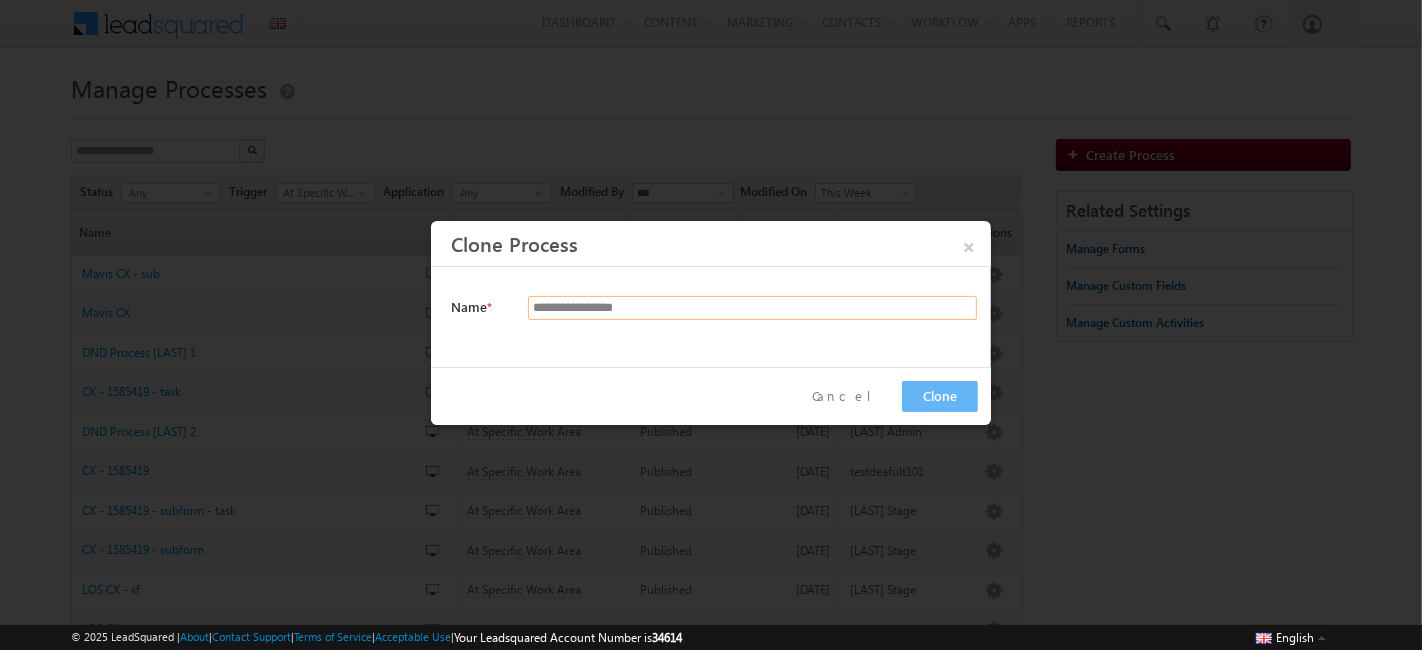 click on "**********" at bounding box center (752, 308) 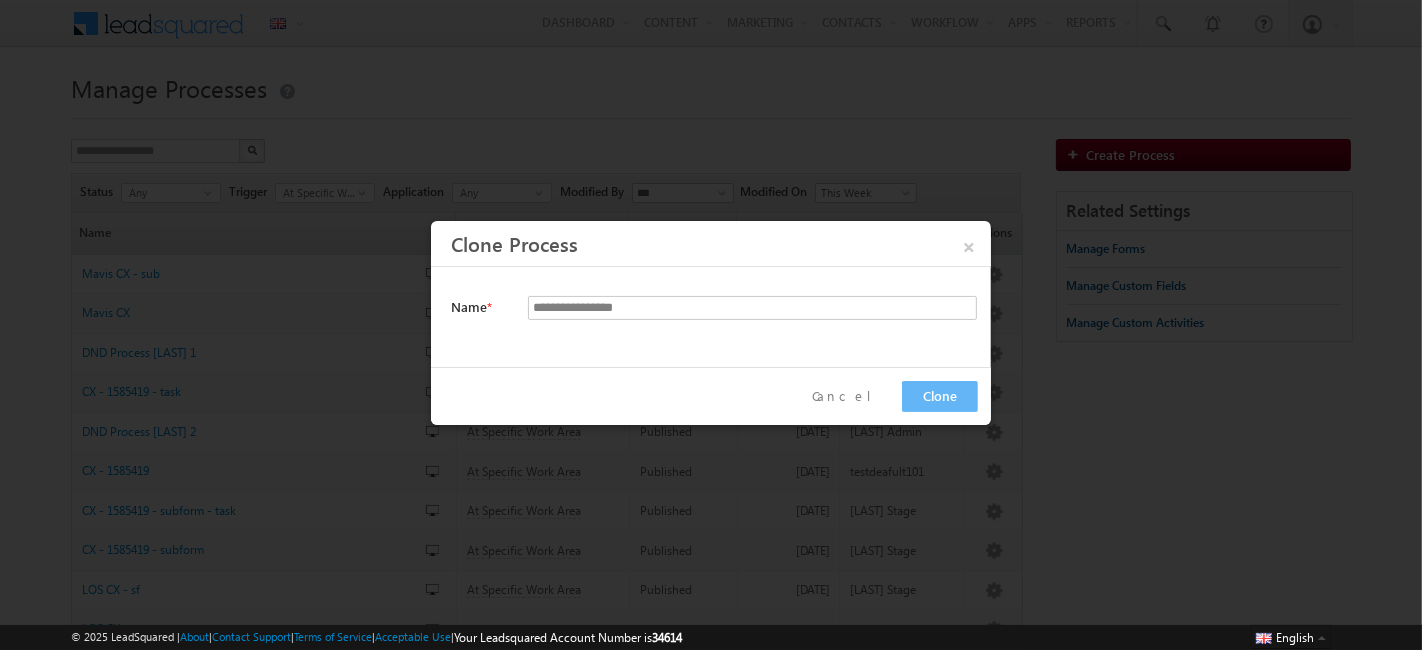drag, startPoint x: 622, startPoint y: 342, endPoint x: 663, endPoint y: 348, distance: 41.4367 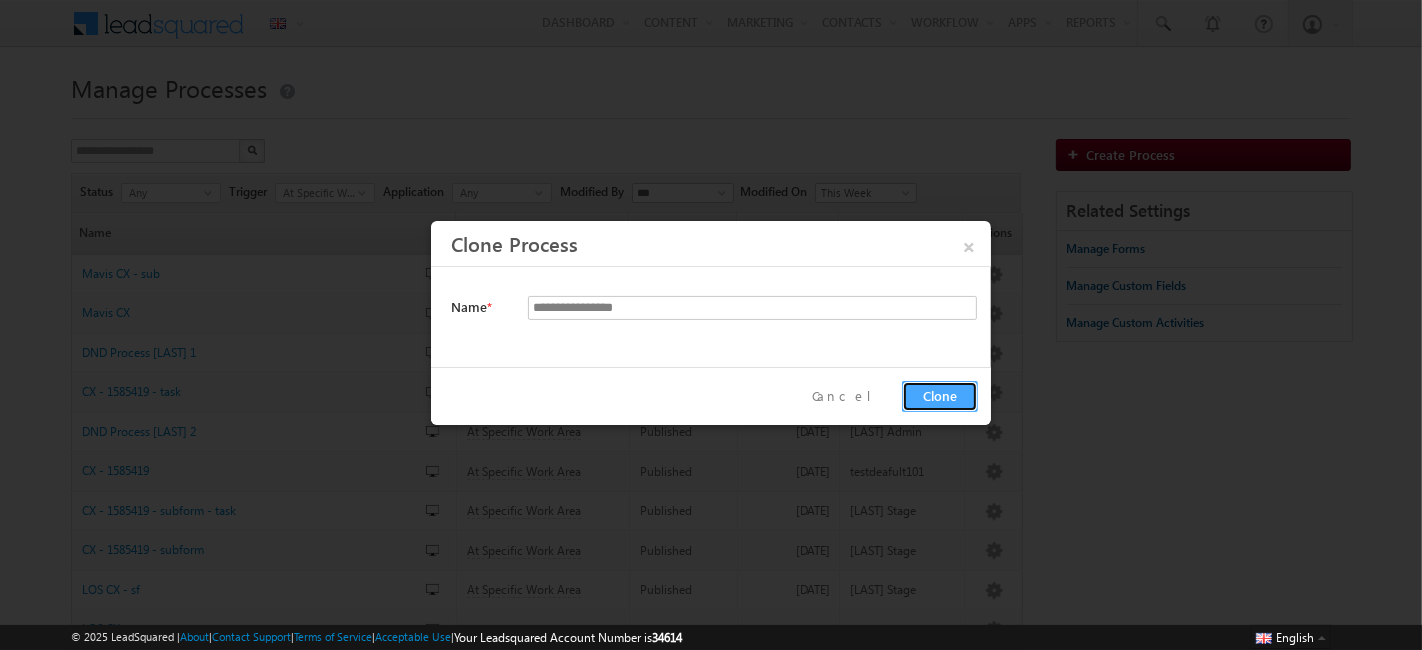 click on "Clone" at bounding box center [940, 396] 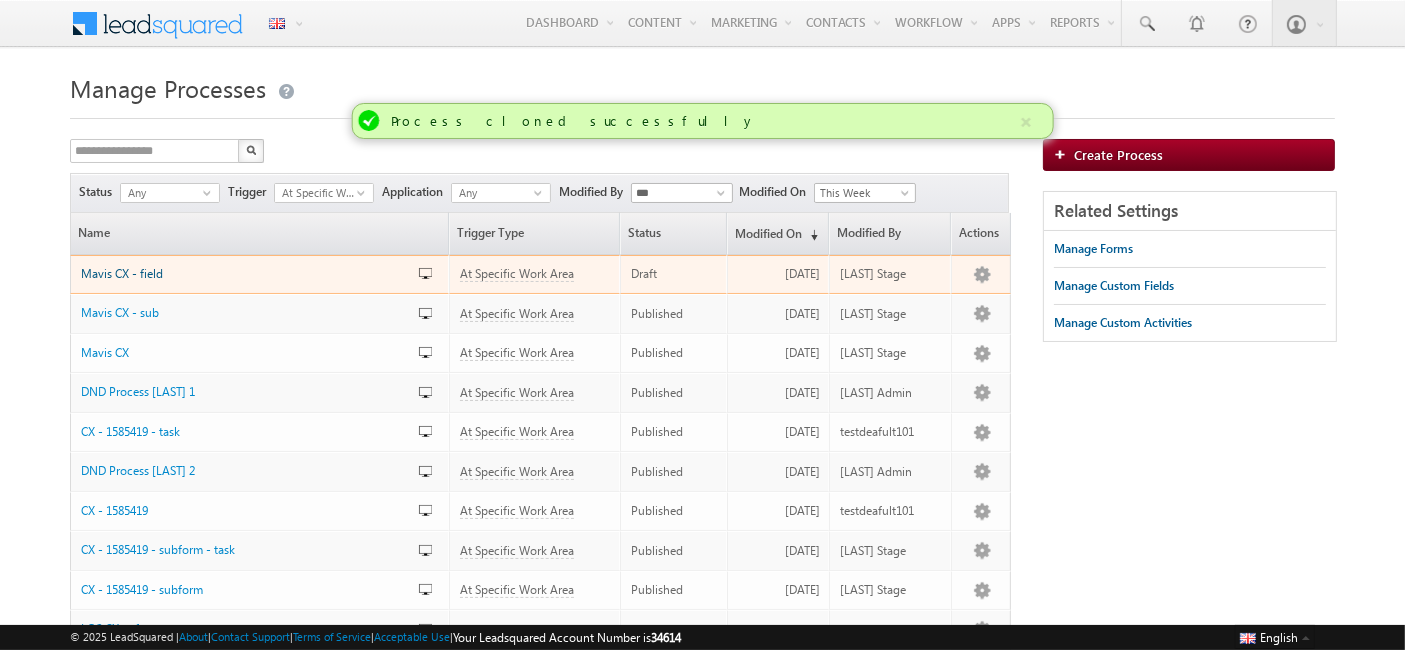 click on "Mavis CX - field" at bounding box center [122, 273] 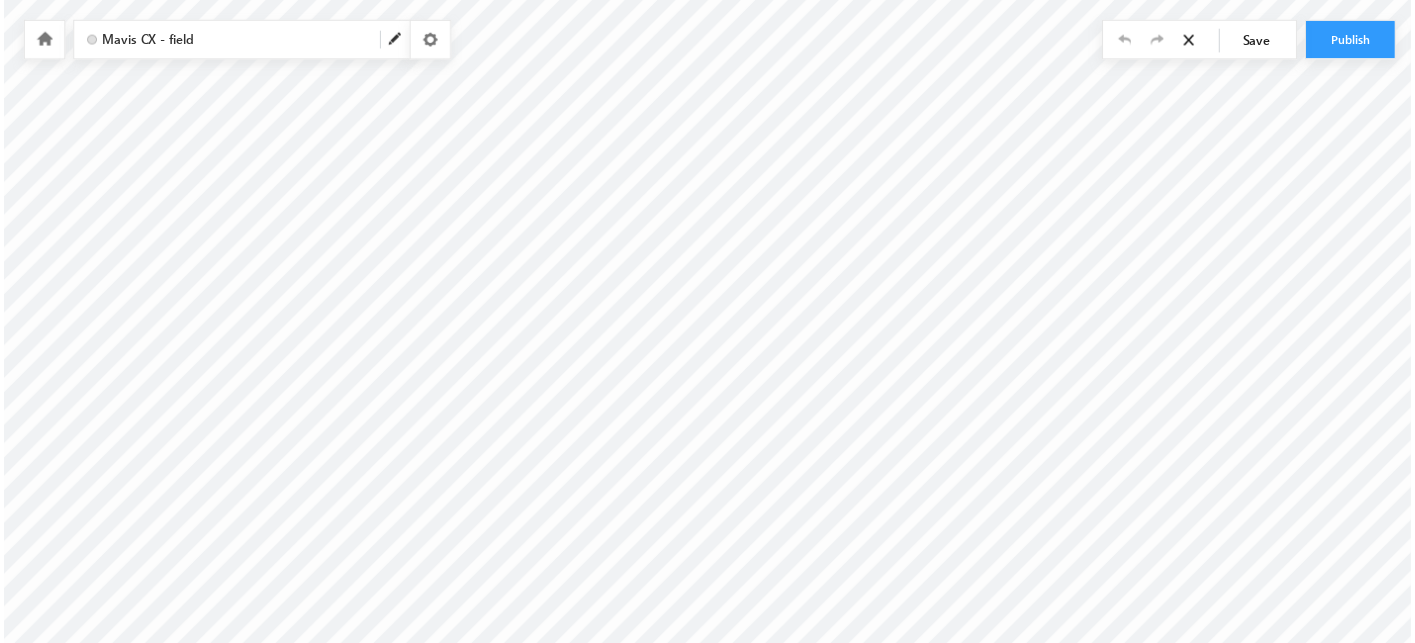 scroll, scrollTop: 0, scrollLeft: 0, axis: both 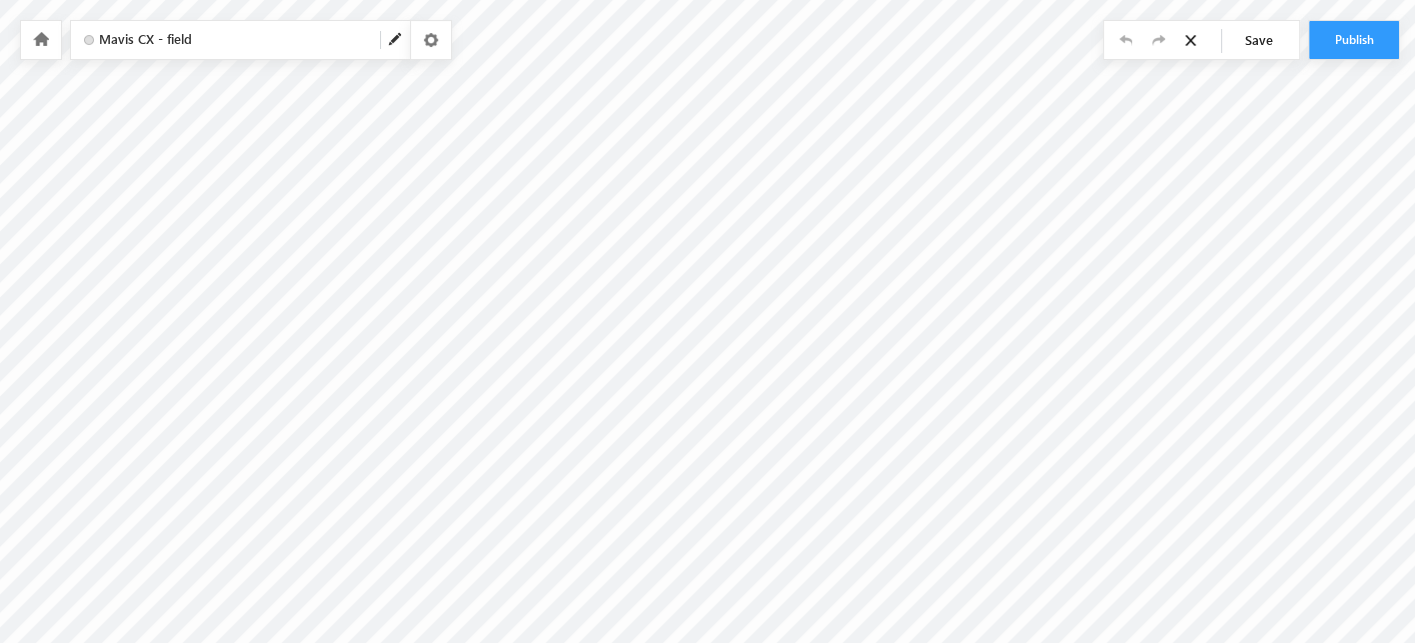 type on "*********" 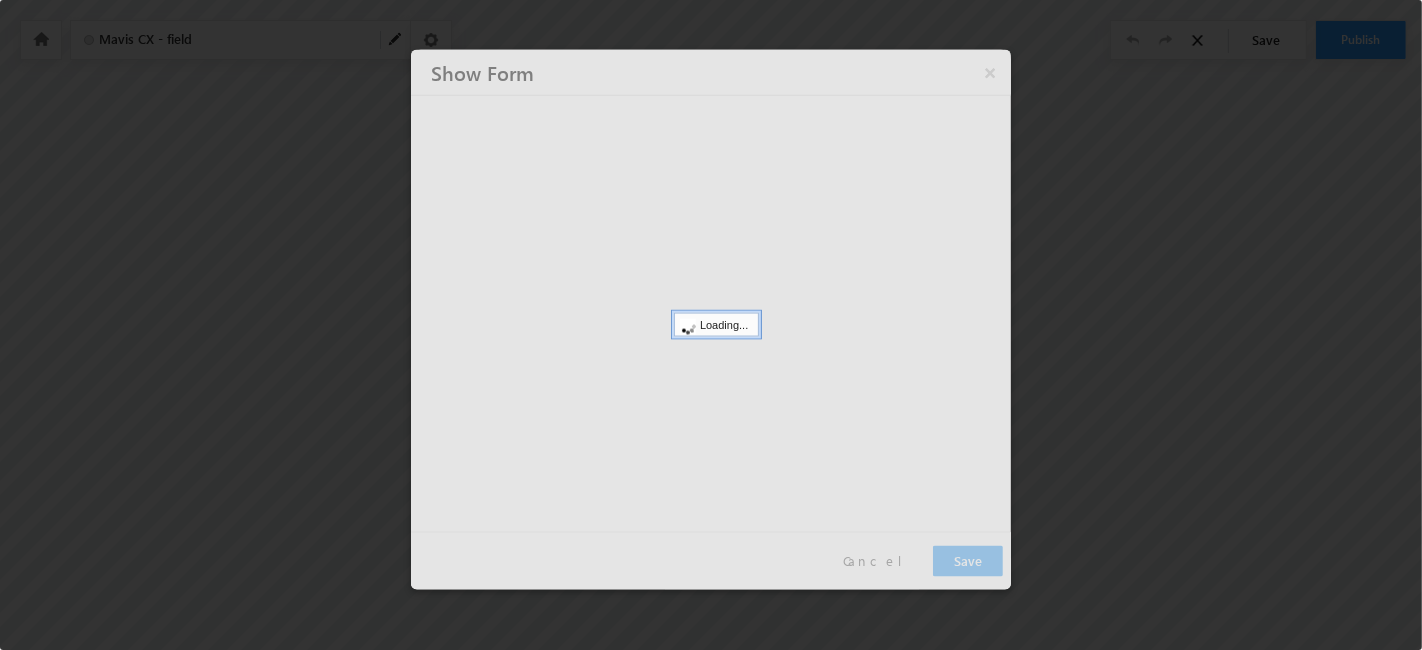 type on "********" 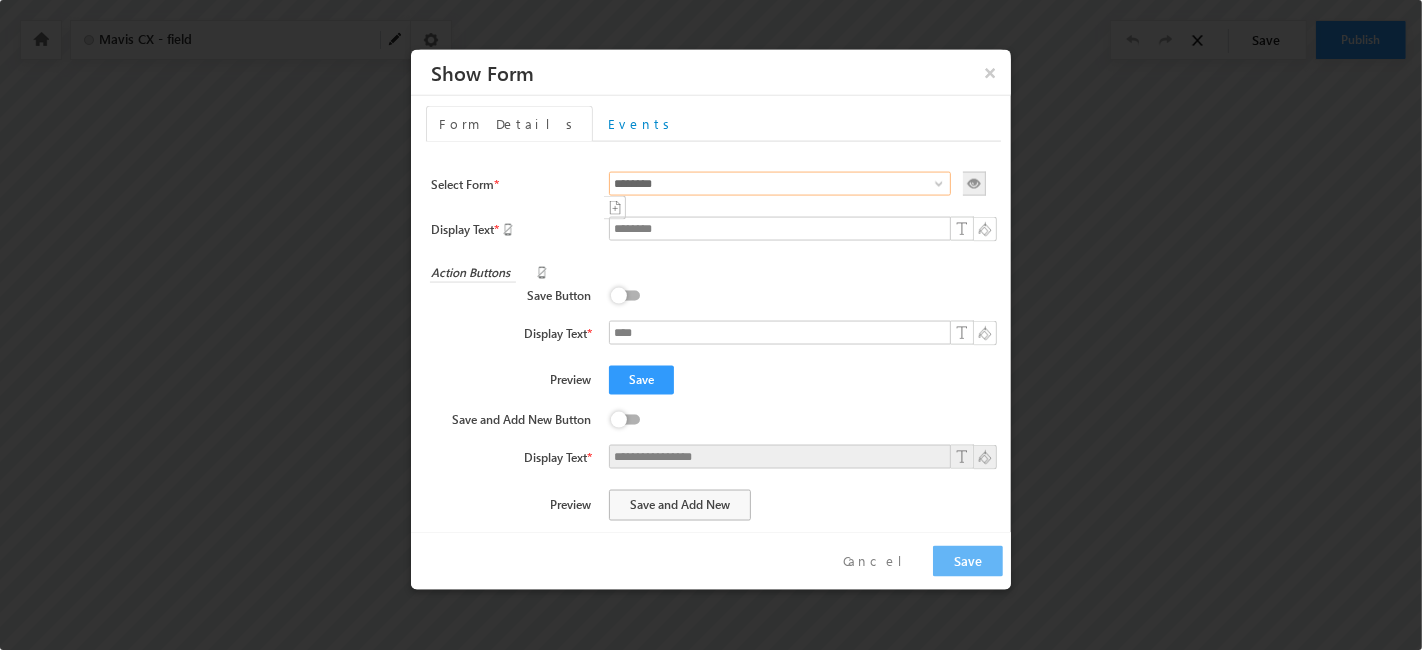 click on "********" at bounding box center [780, 184] 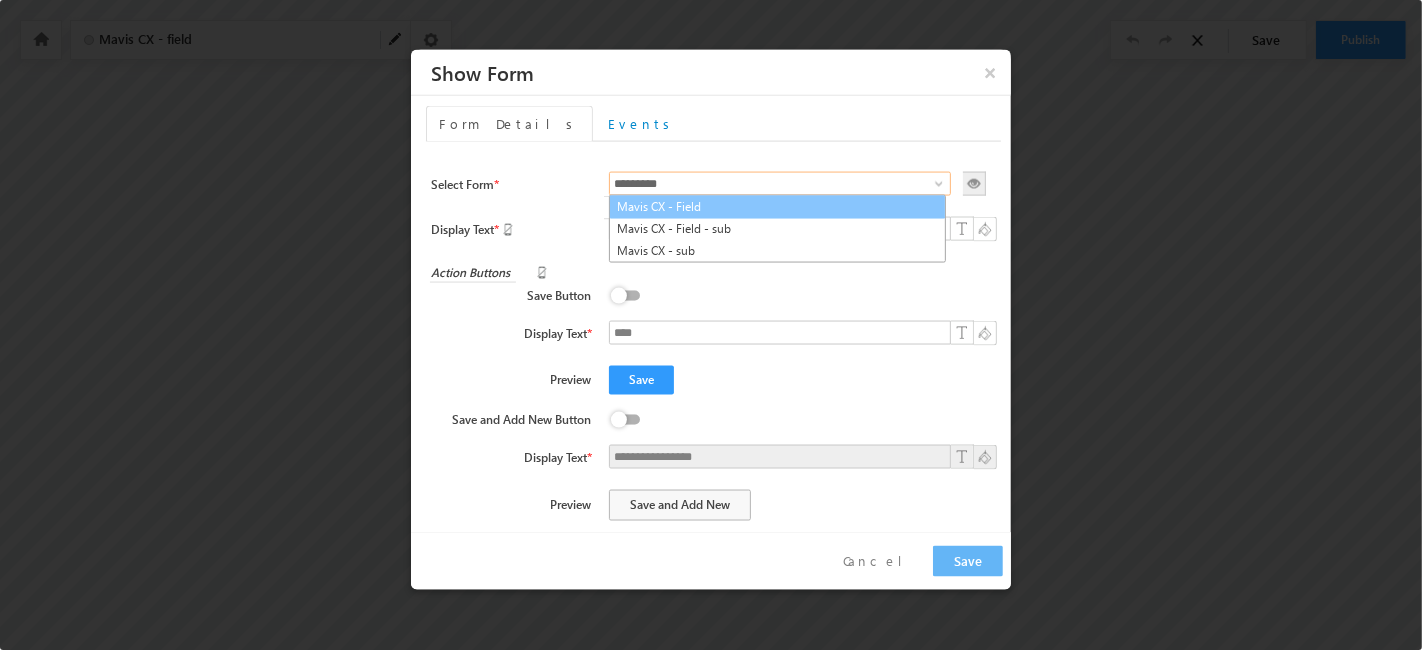 click on "Mavis CX - Field" at bounding box center (777, 207) 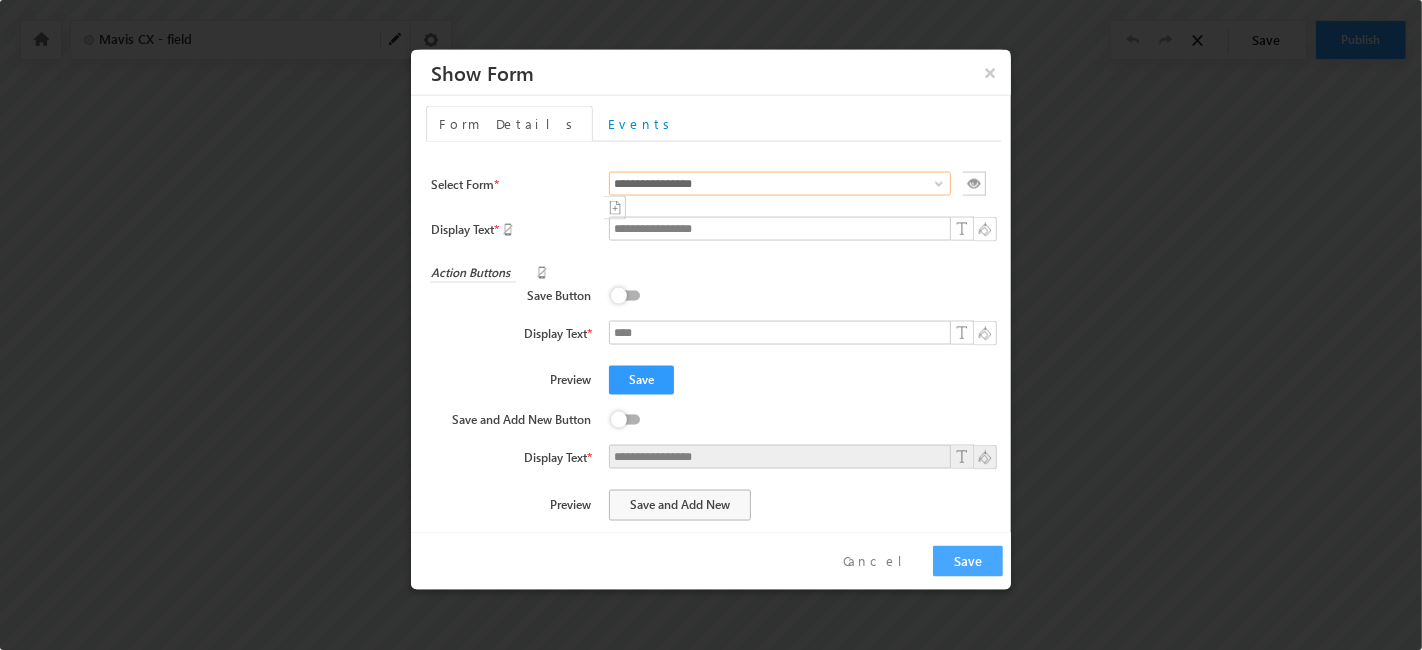 type on "**********" 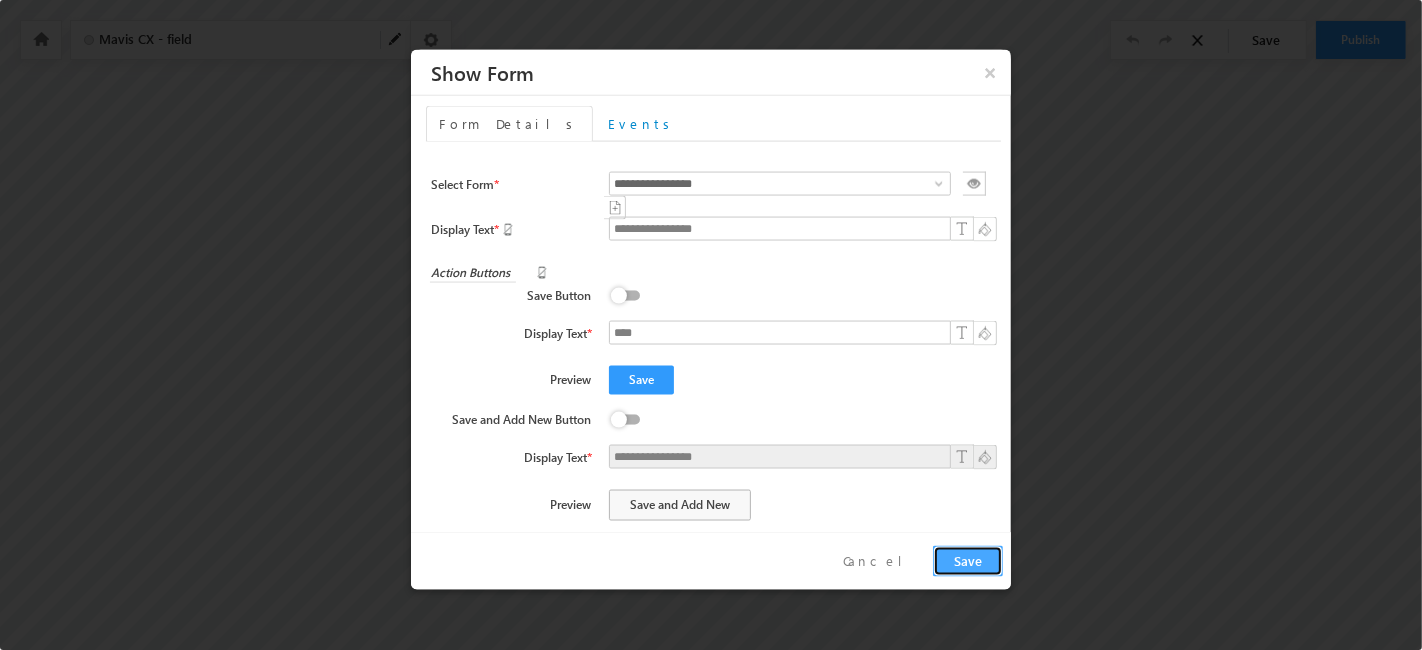 click on "Save" at bounding box center [968, 561] 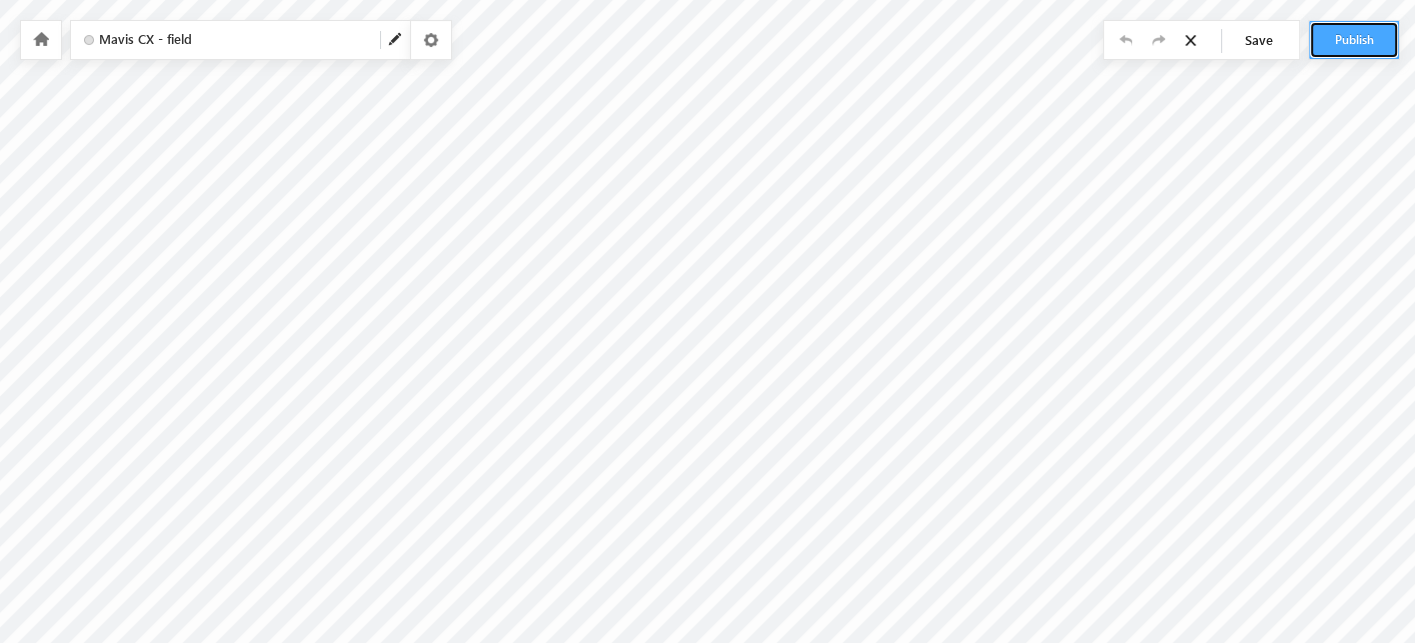 click on "Publish" at bounding box center (1354, 40) 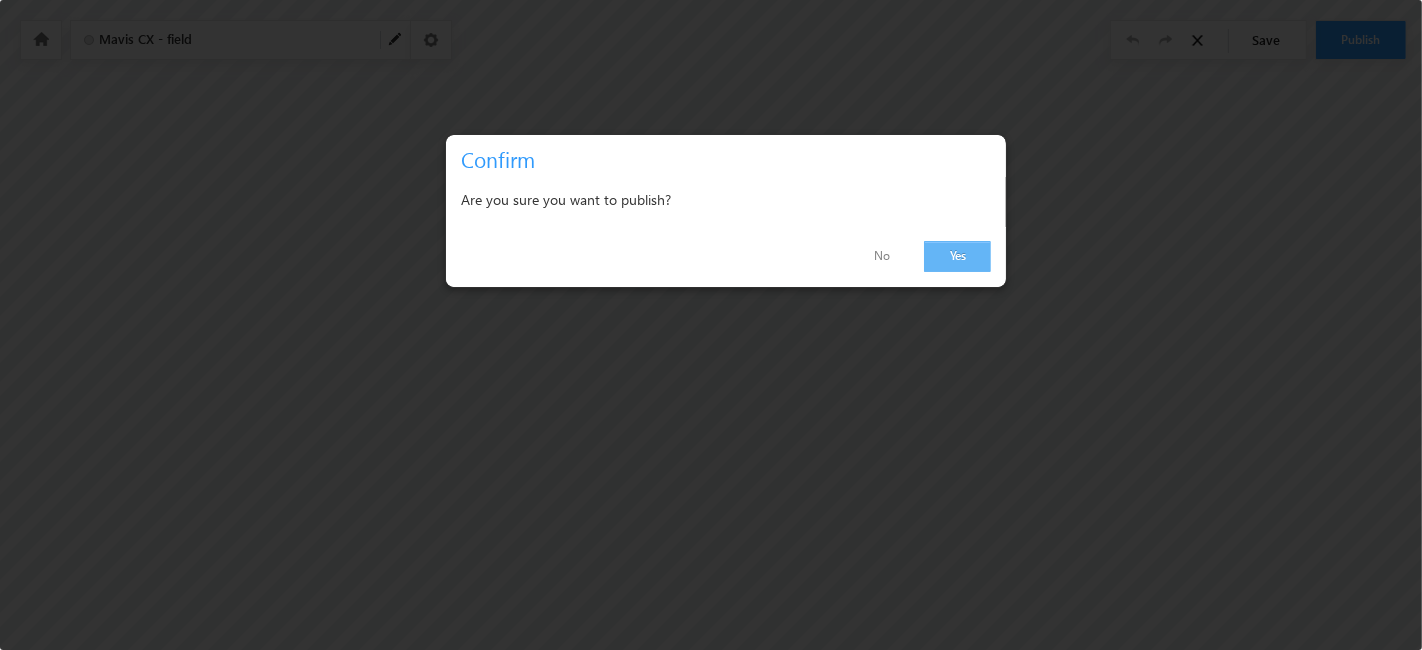 click on "Yes" at bounding box center [957, 256] 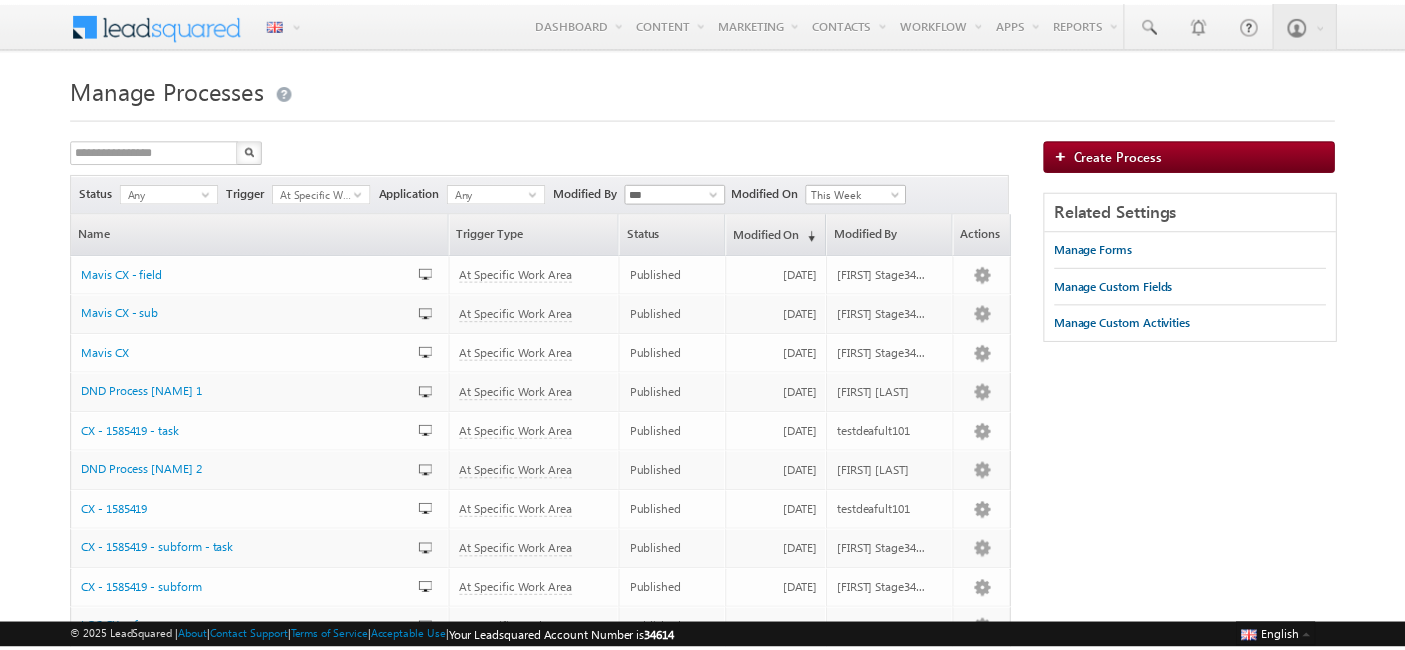 scroll, scrollTop: 0, scrollLeft: 0, axis: both 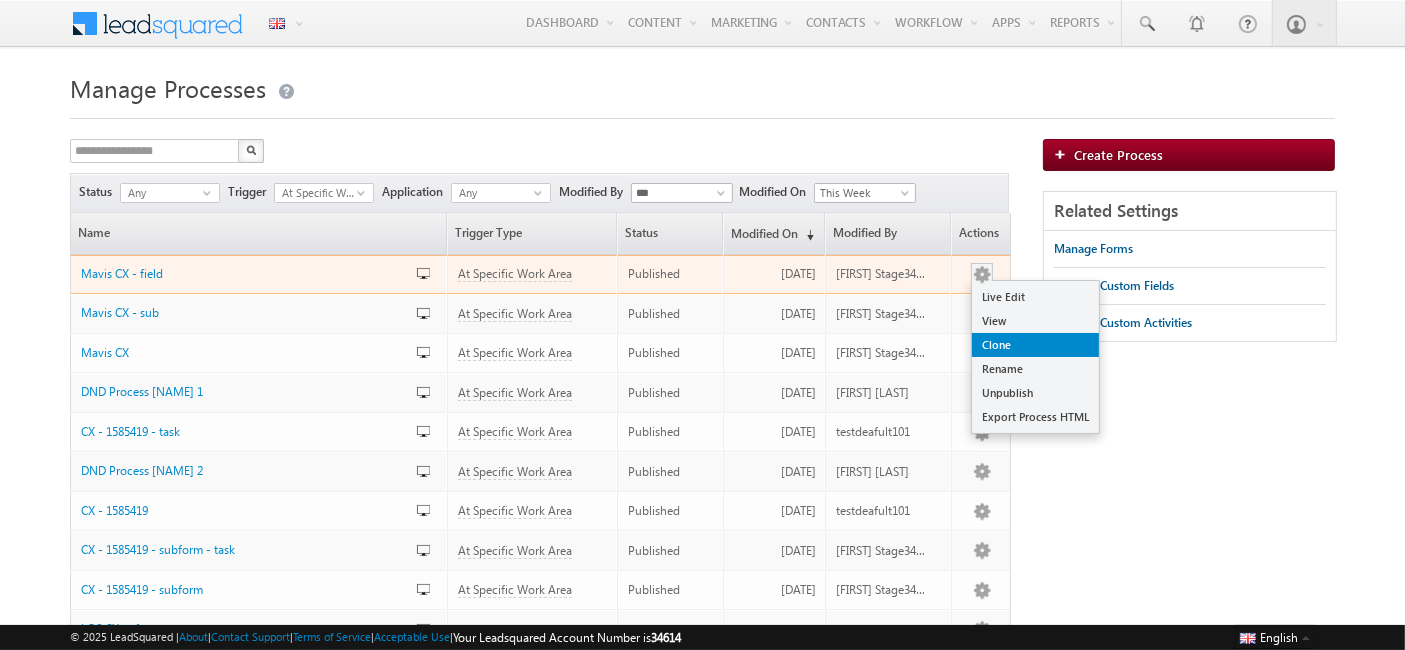 click on "Clone" at bounding box center (1035, 345) 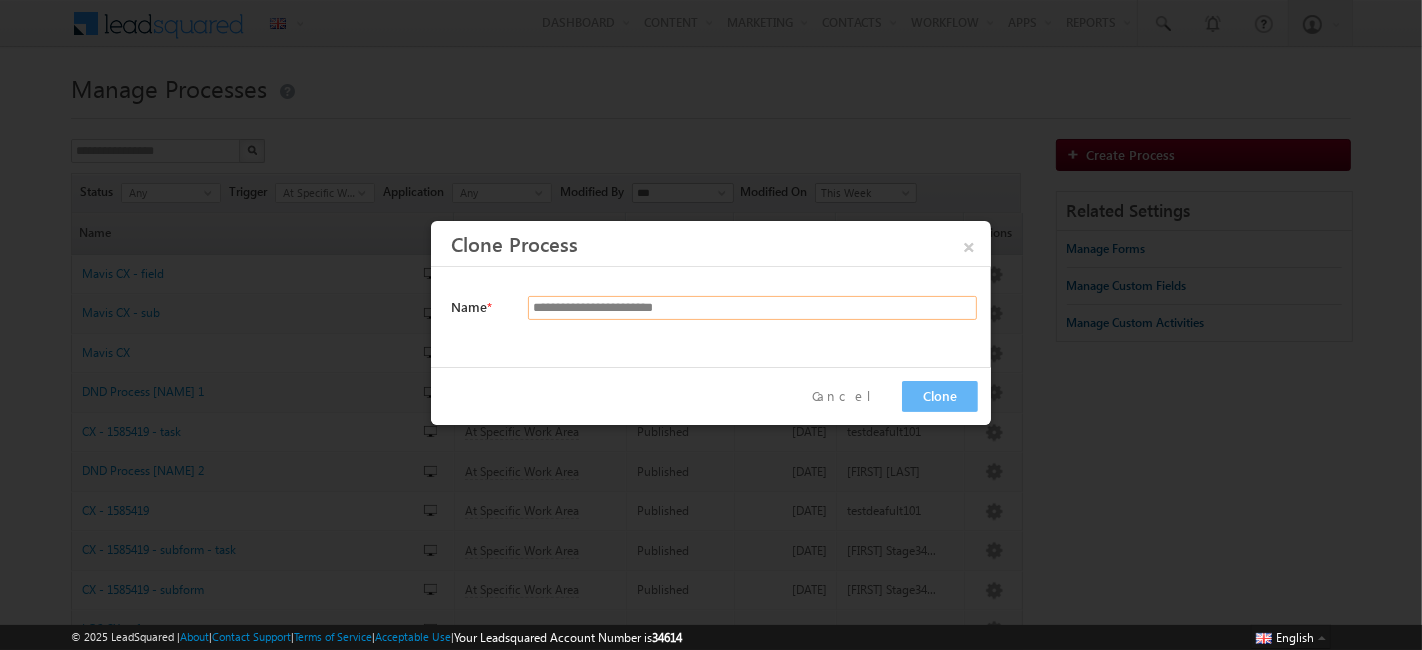 click on "**********" at bounding box center [752, 308] 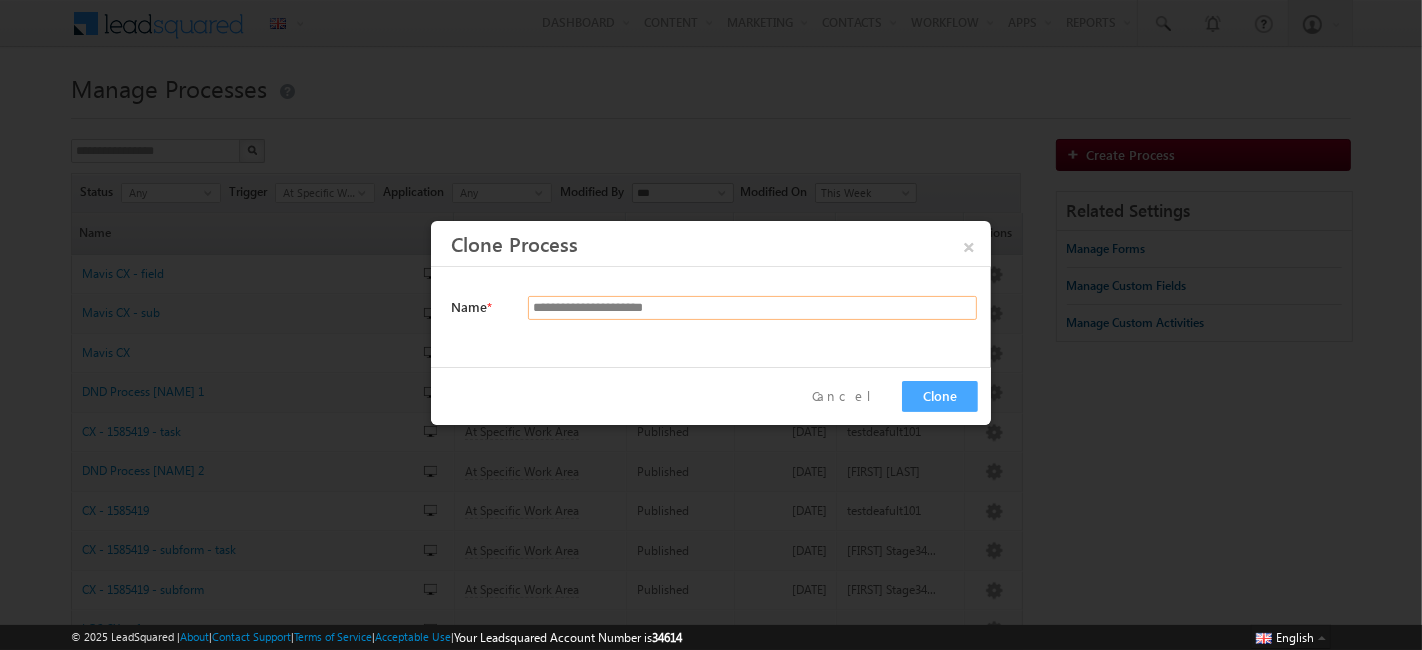 type on "**********" 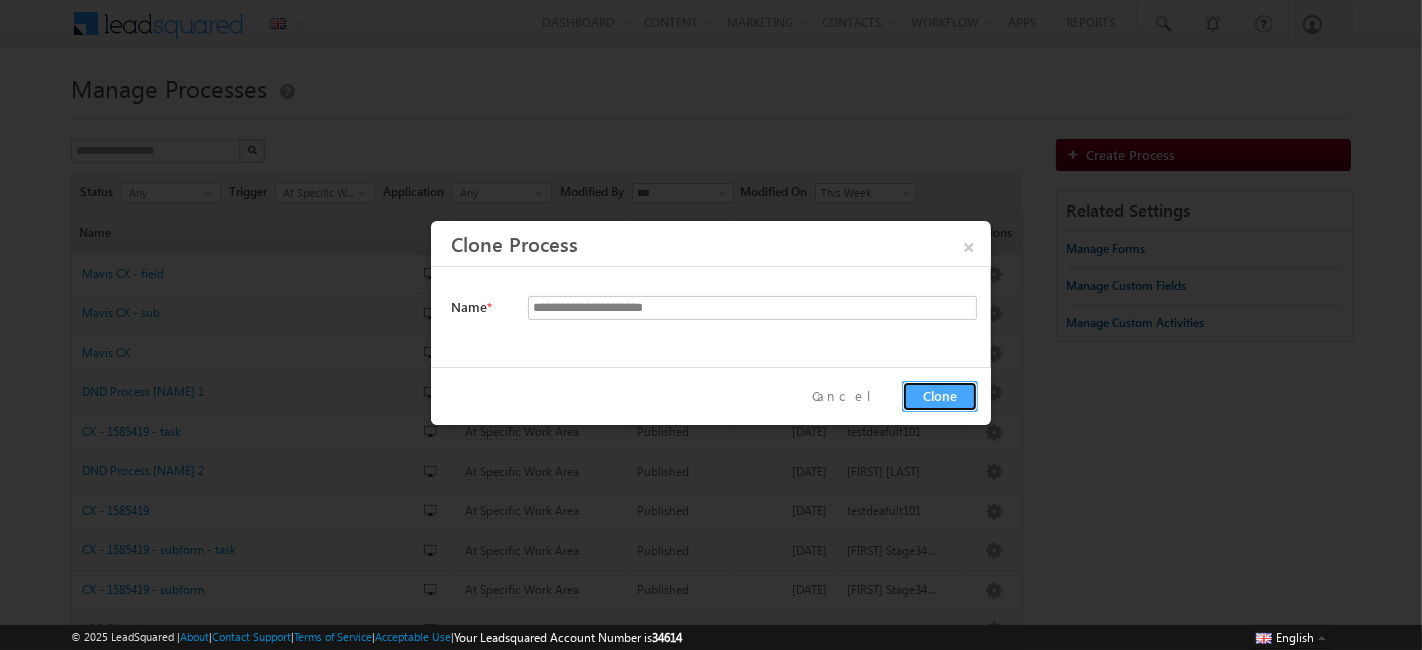 click on "Clone" at bounding box center [940, 396] 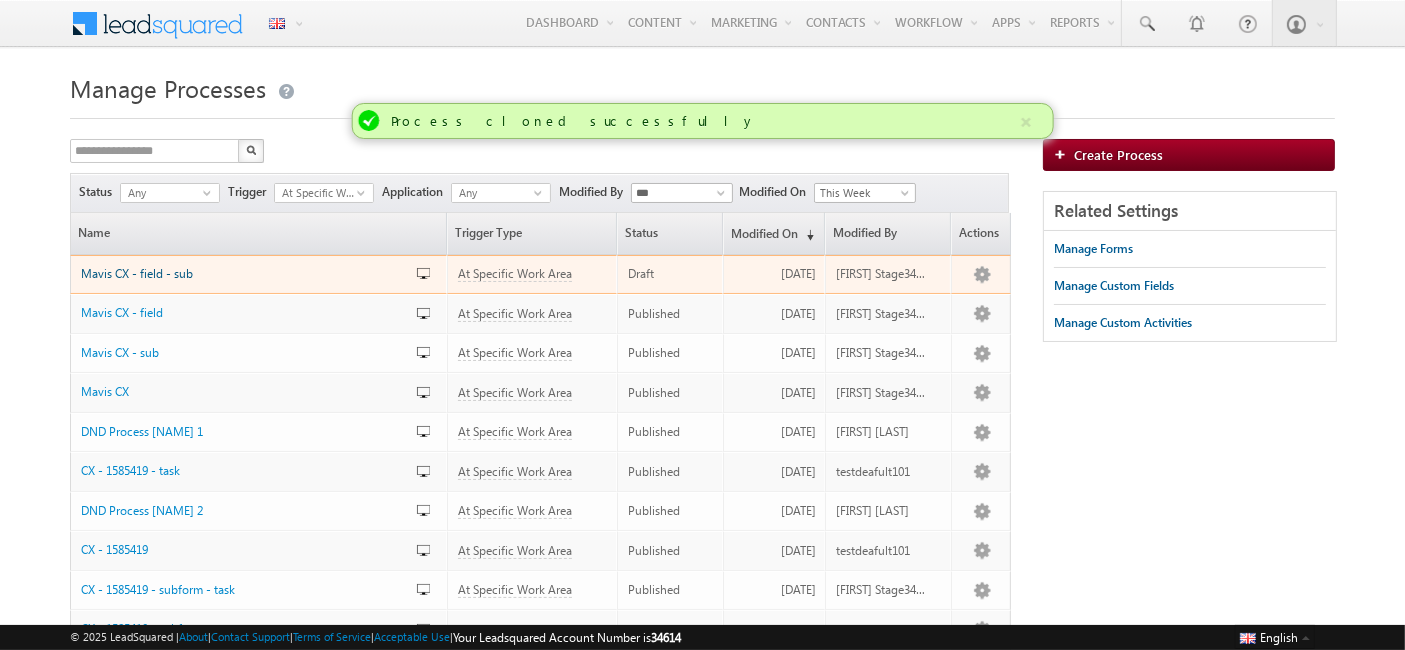 click on "Mavis CX - field - sub" at bounding box center [137, 273] 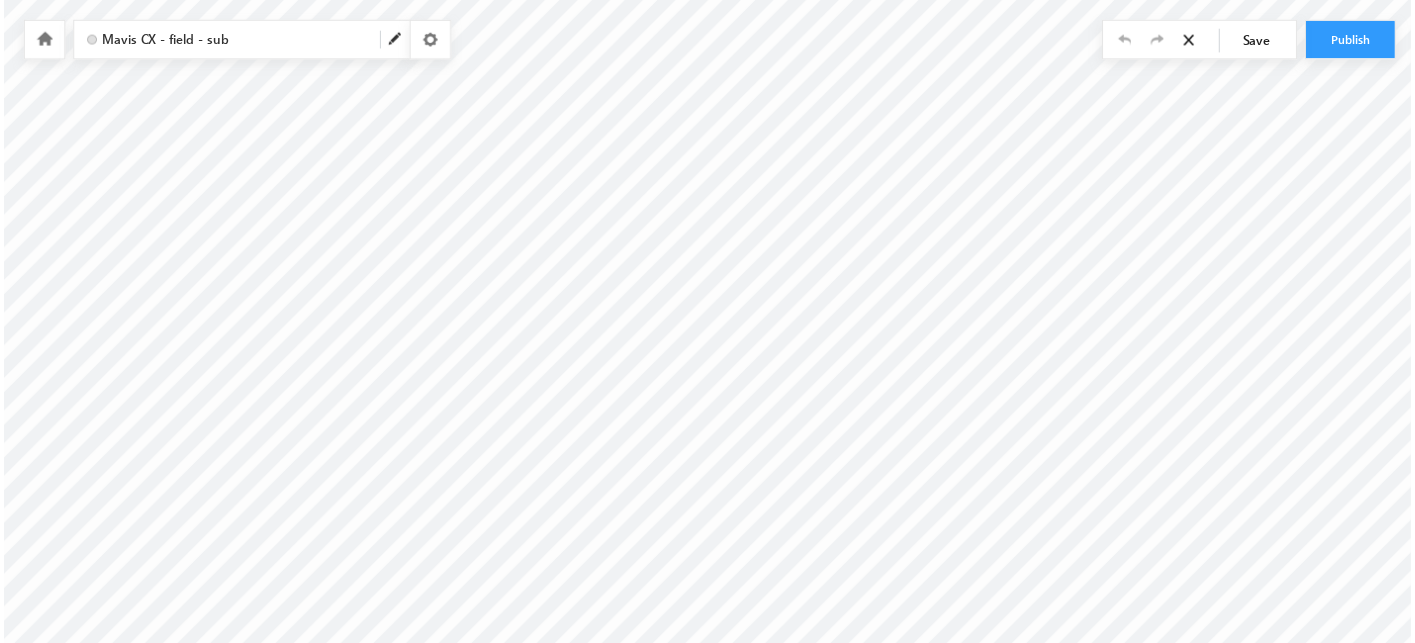 scroll, scrollTop: 0, scrollLeft: 0, axis: both 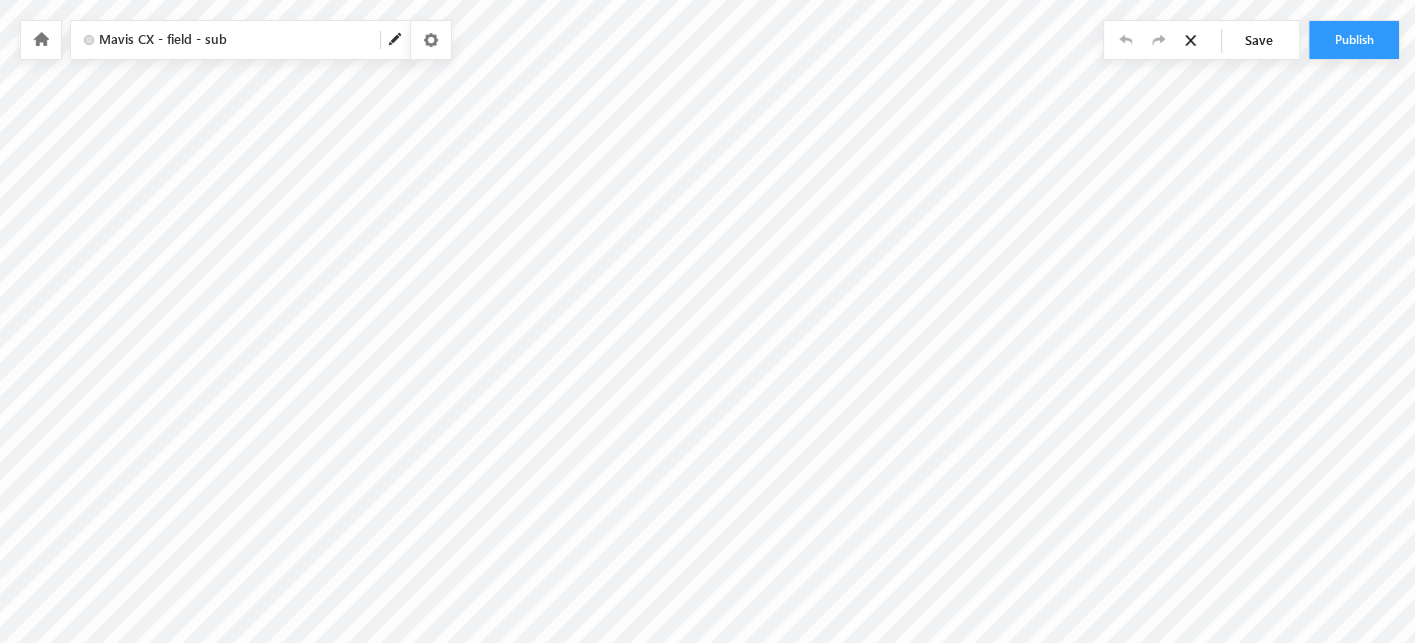 type on "*********" 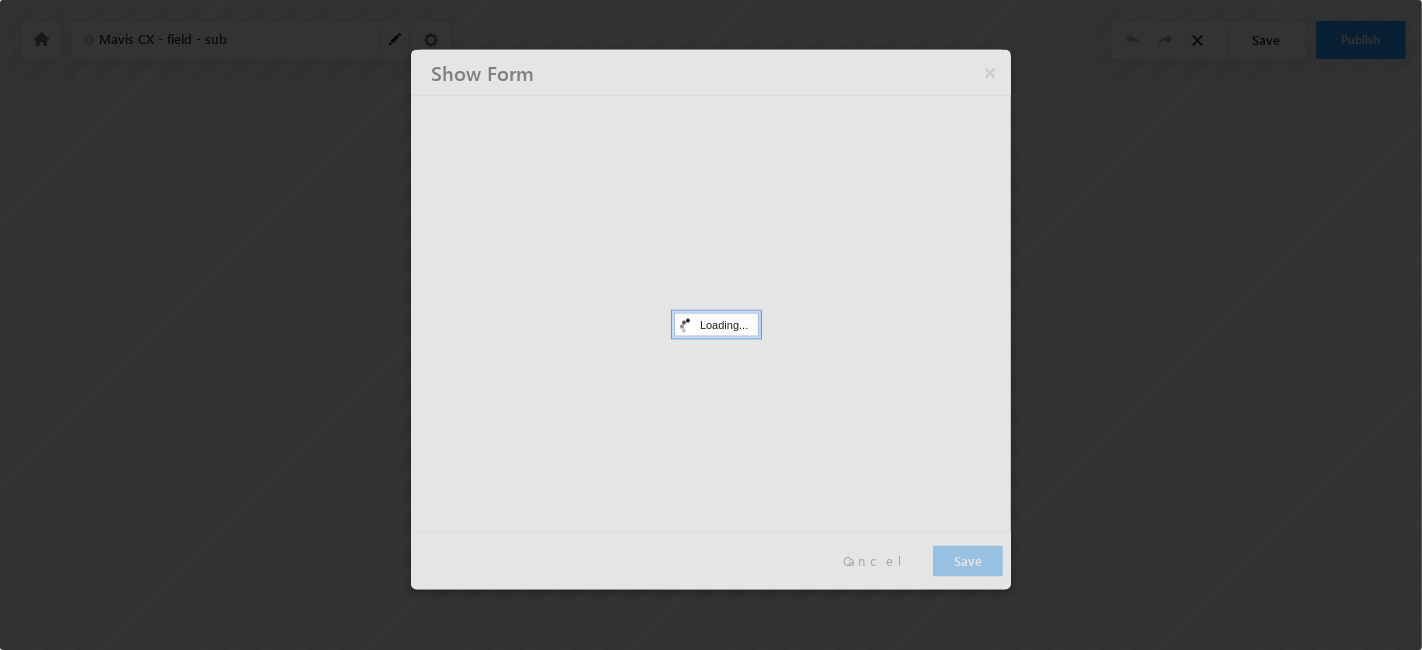 type on "**********" 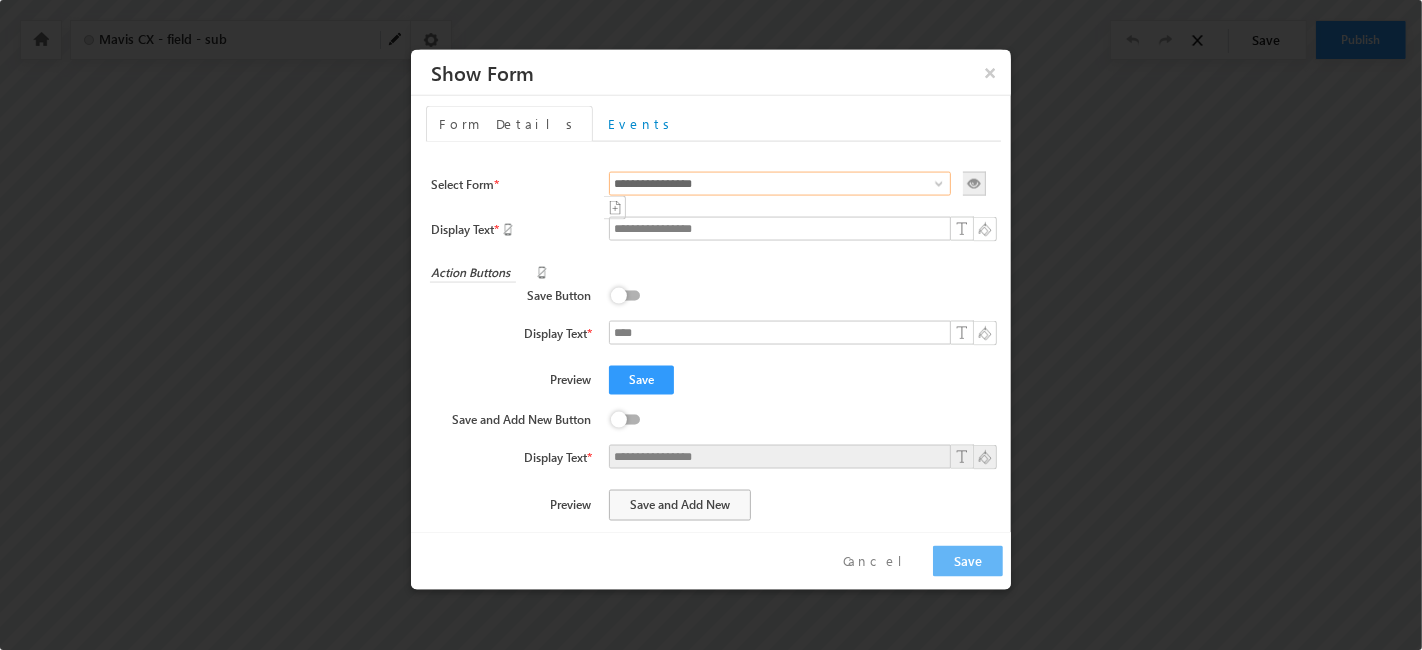 click on "**********" at bounding box center [780, 184] 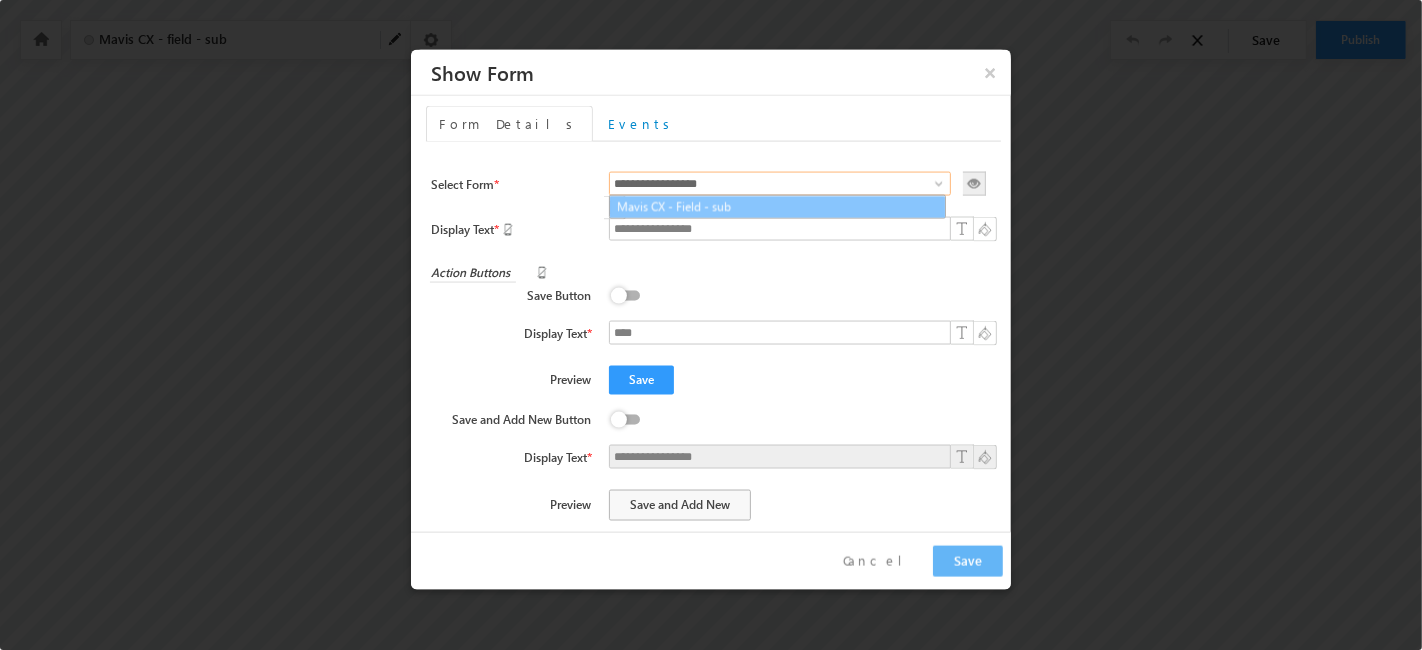 click on "Mavis CX - Field - sub" at bounding box center (777, 207) 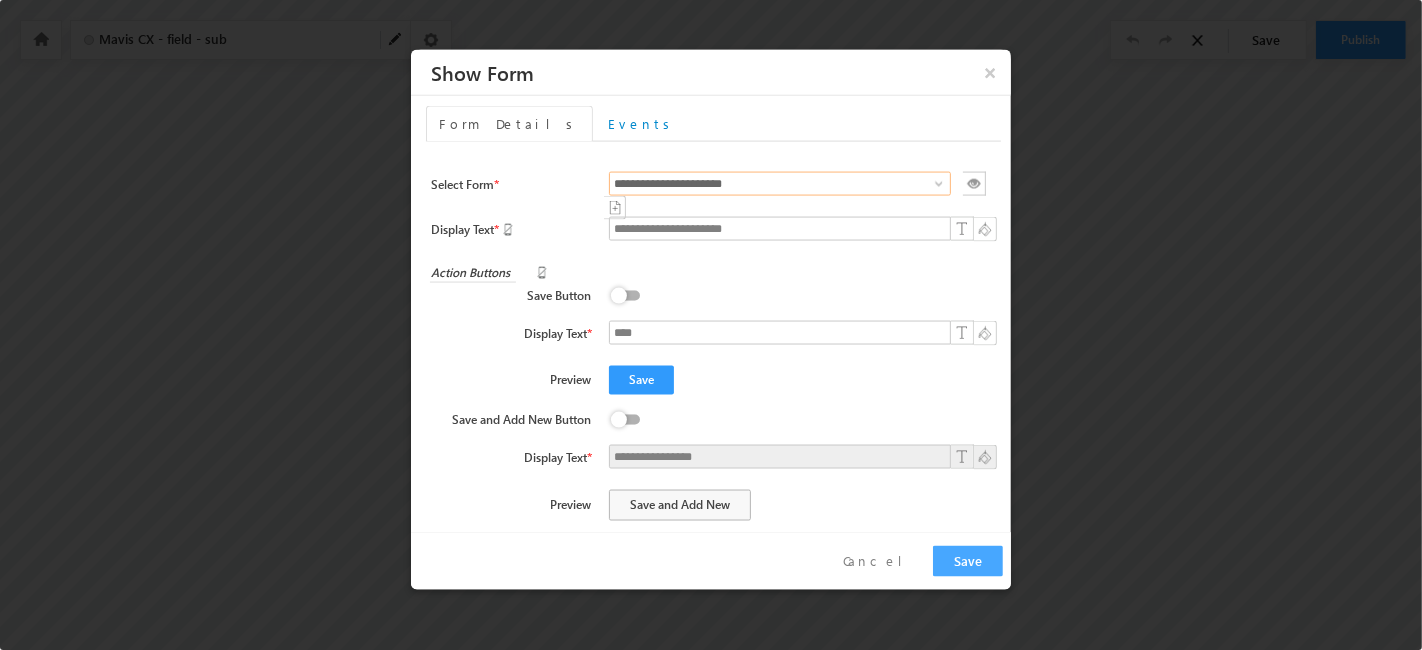 type on "**********" 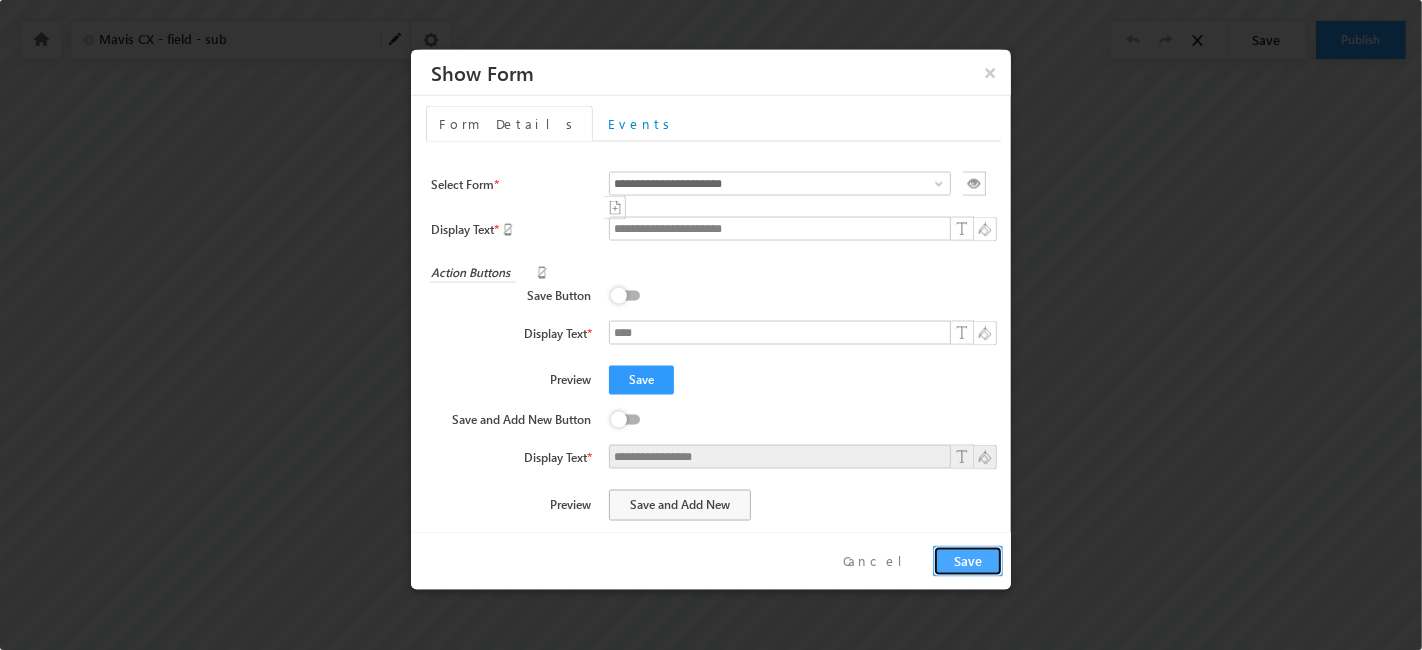 click on "Save" at bounding box center [968, 561] 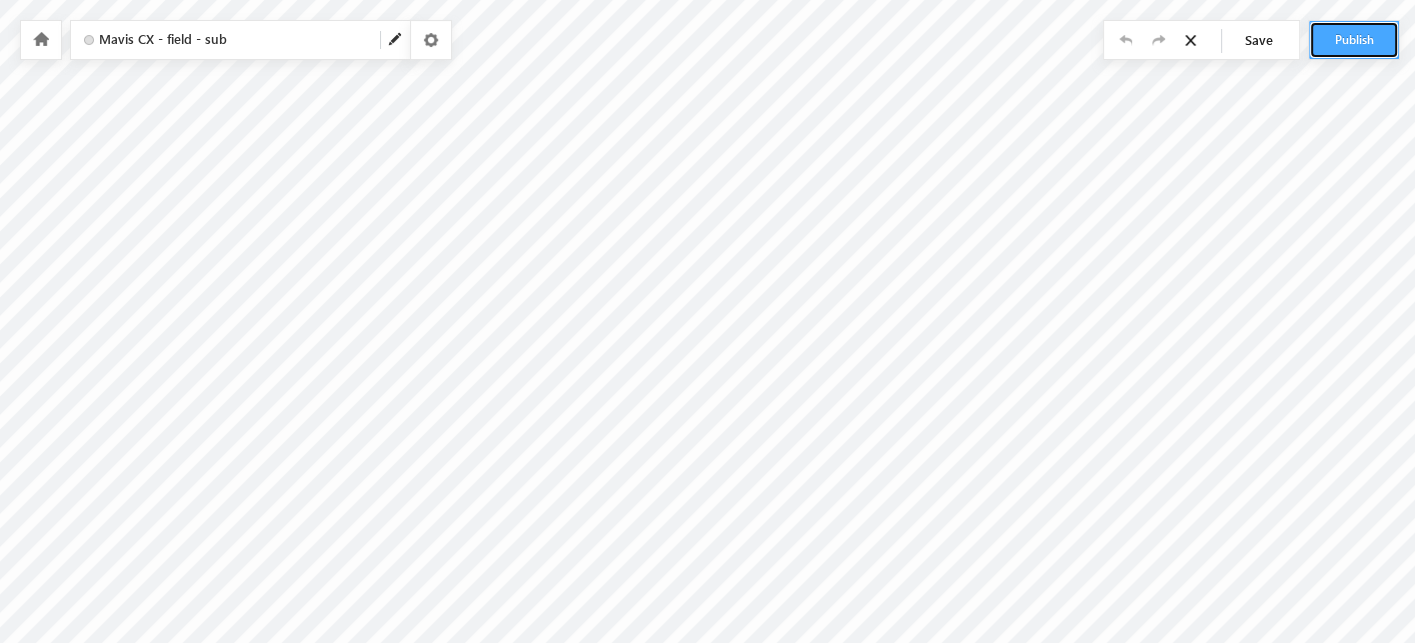 click on "Publish" at bounding box center [1354, 40] 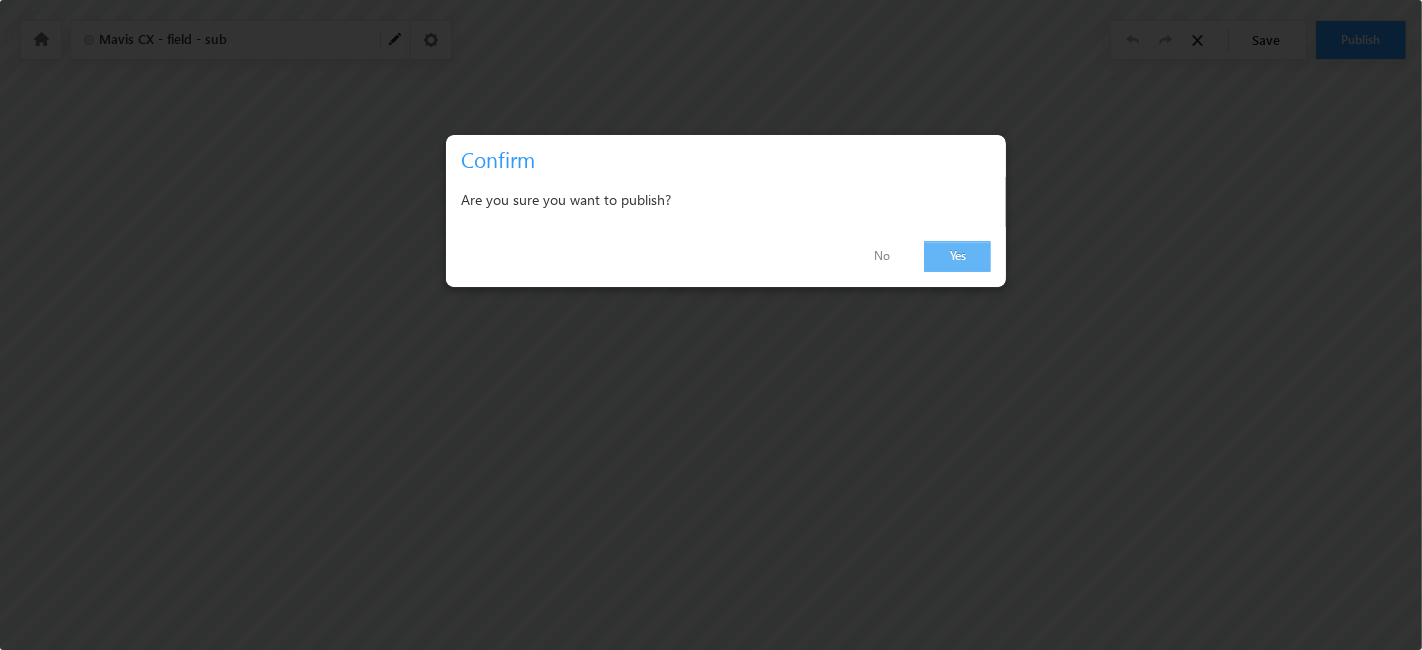 click on "Yes" at bounding box center [957, 256] 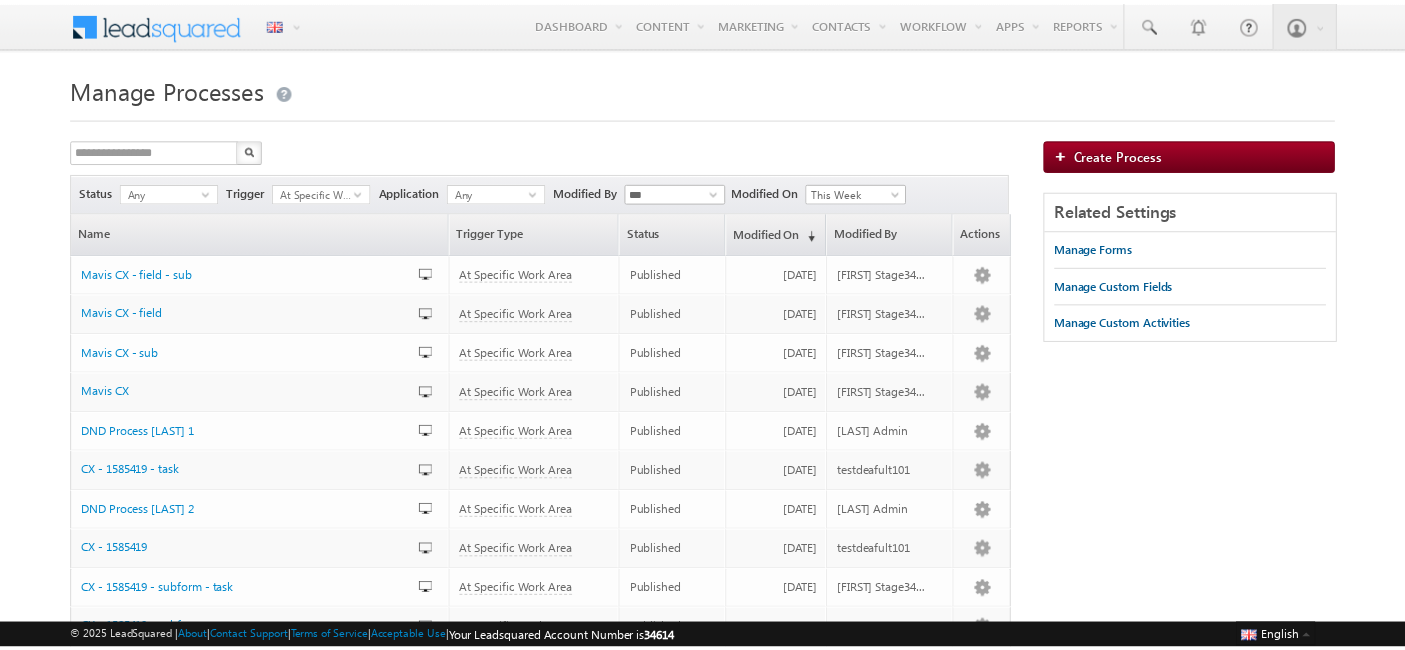 scroll, scrollTop: 0, scrollLeft: 0, axis: both 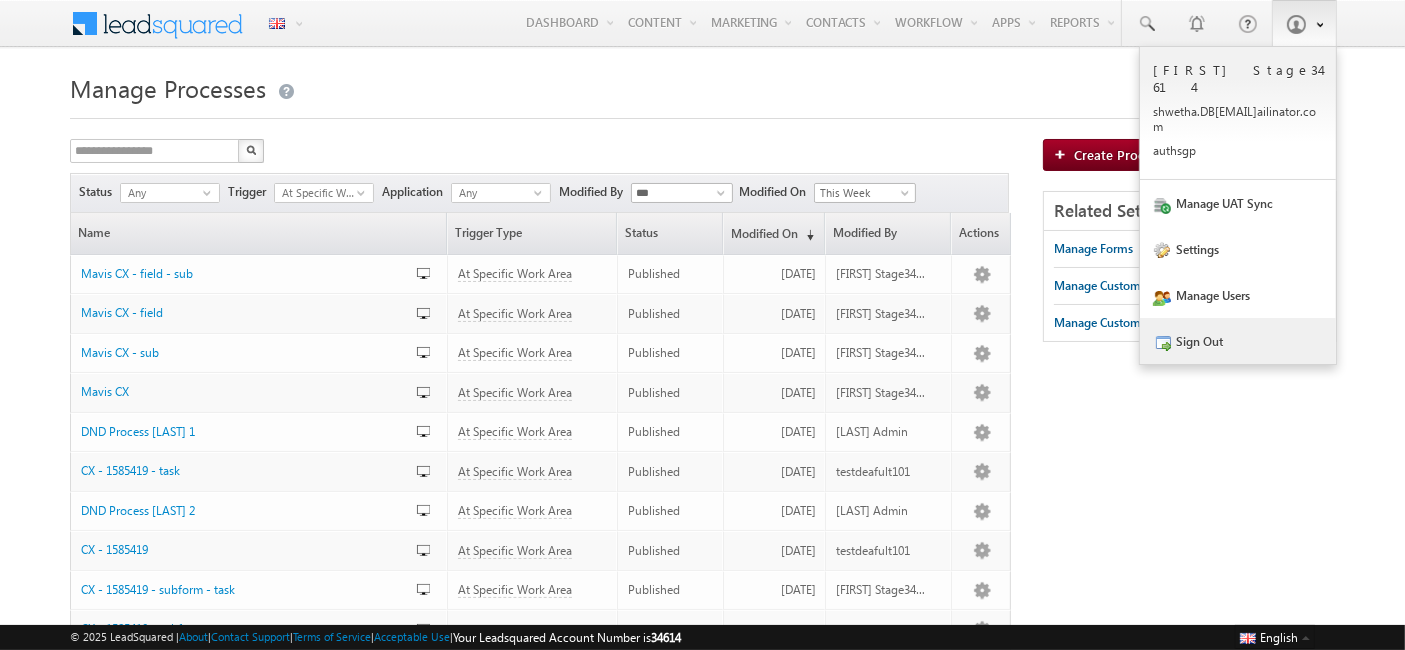 click on "Sign Out" at bounding box center (1238, 341) 